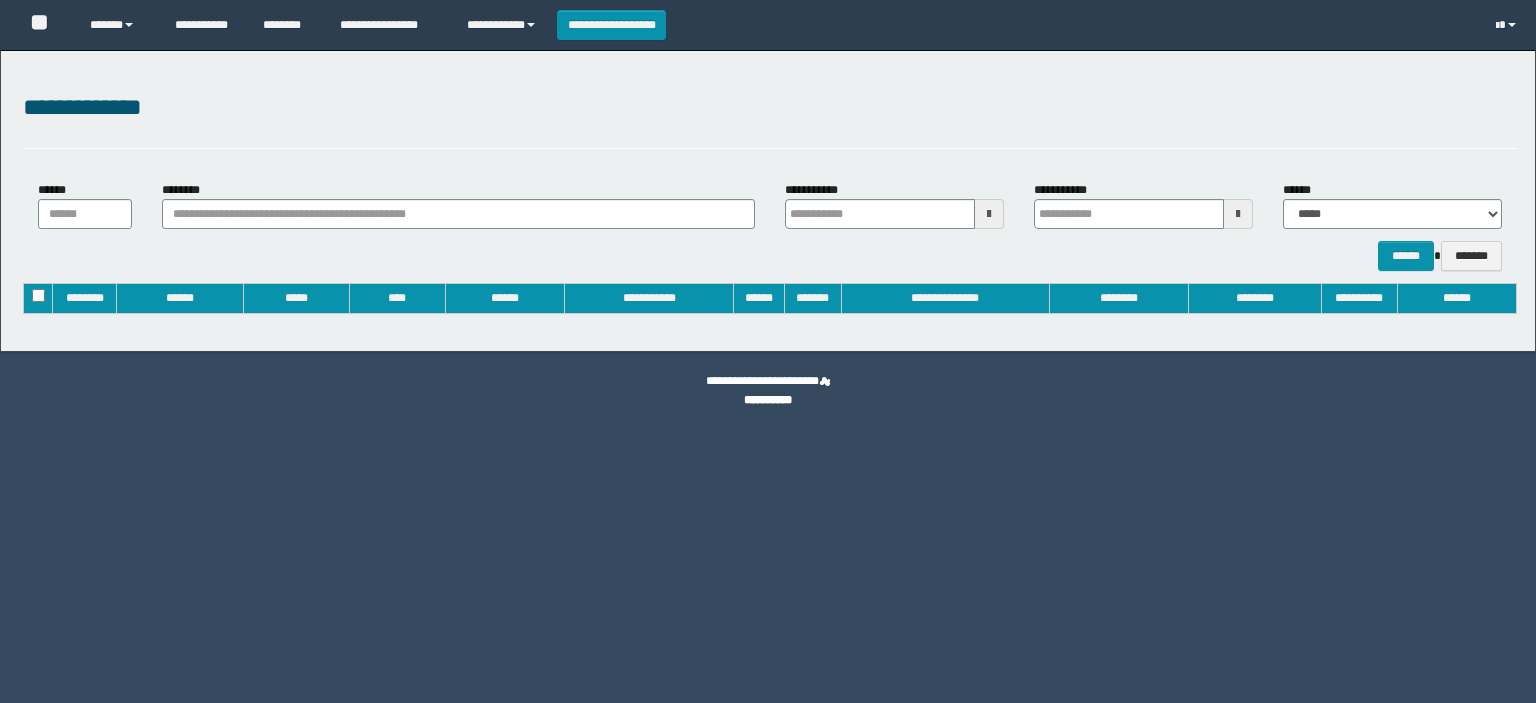type on "**********" 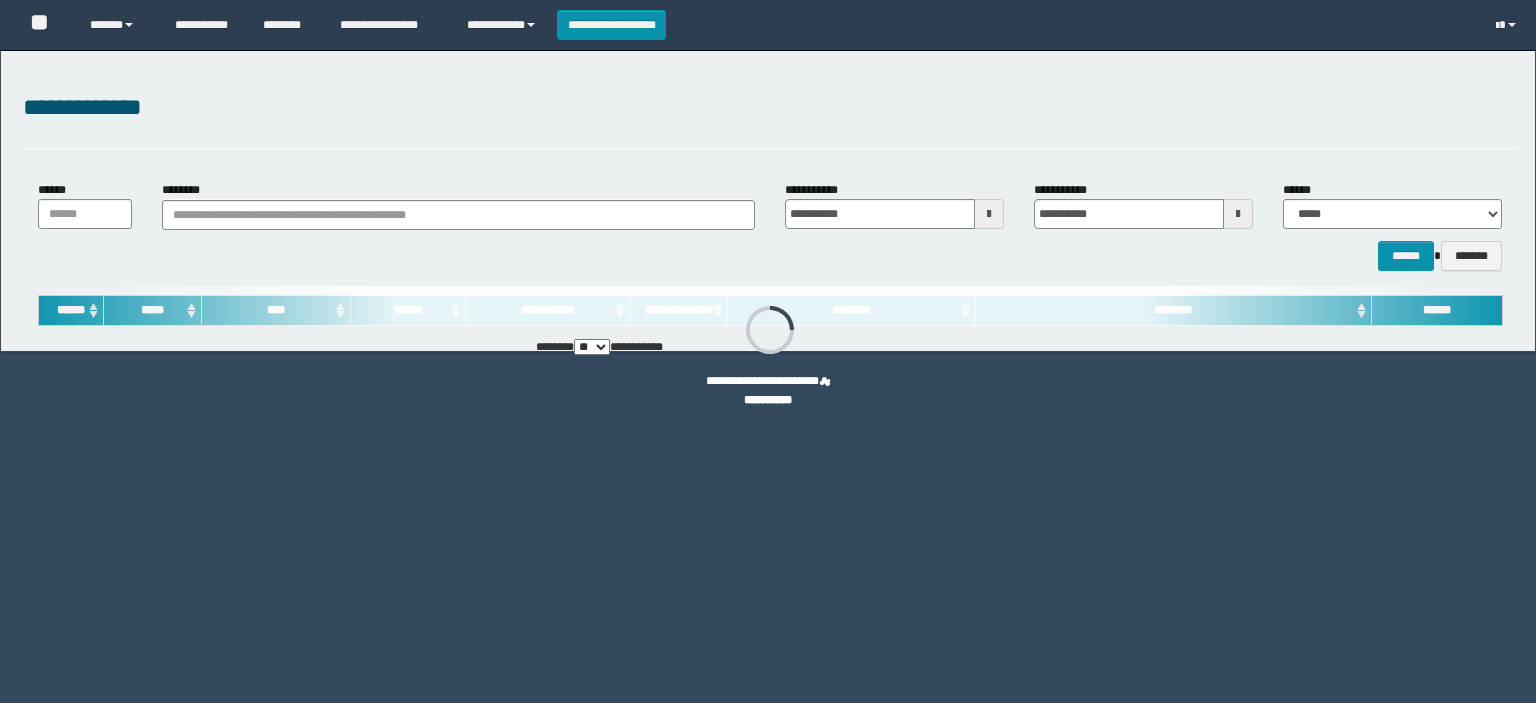 scroll, scrollTop: 0, scrollLeft: 0, axis: both 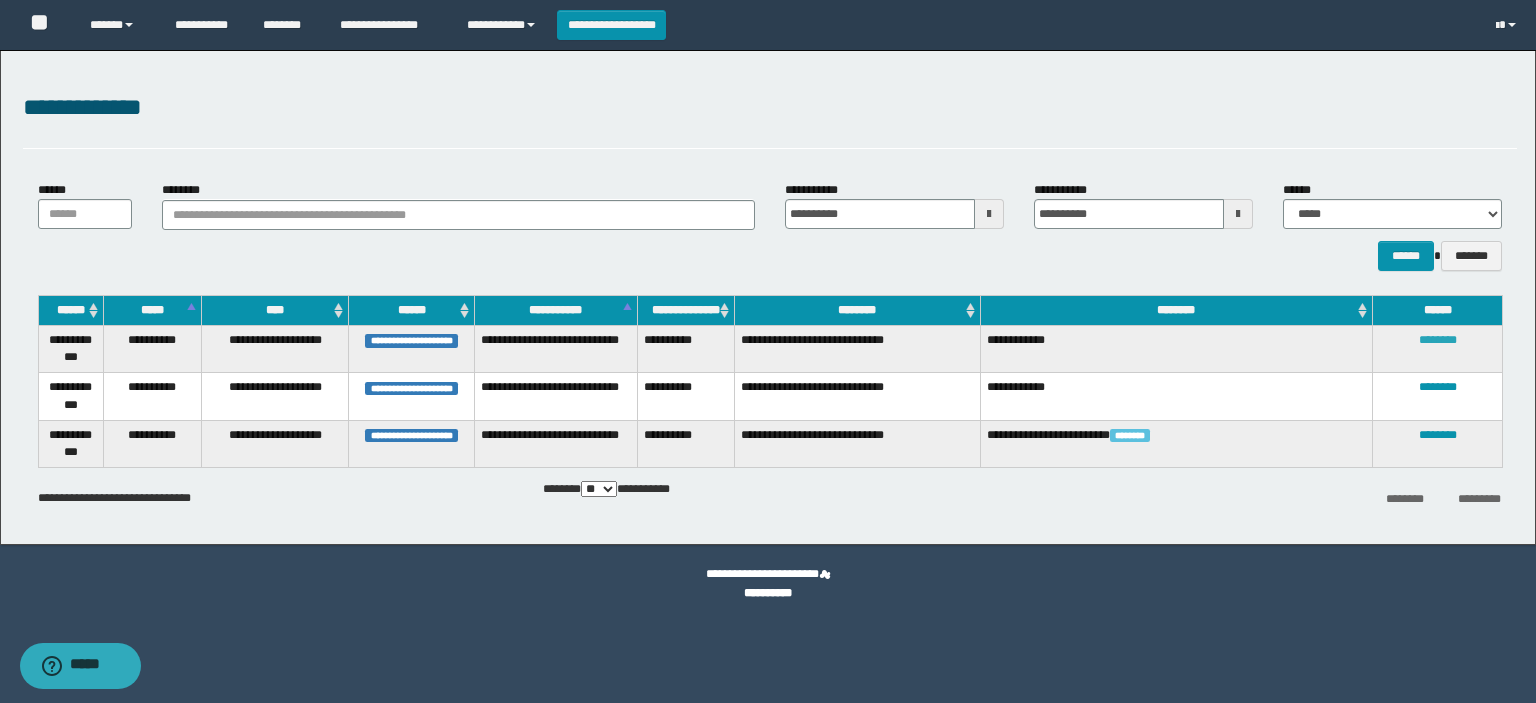 click on "********" at bounding box center [1438, 340] 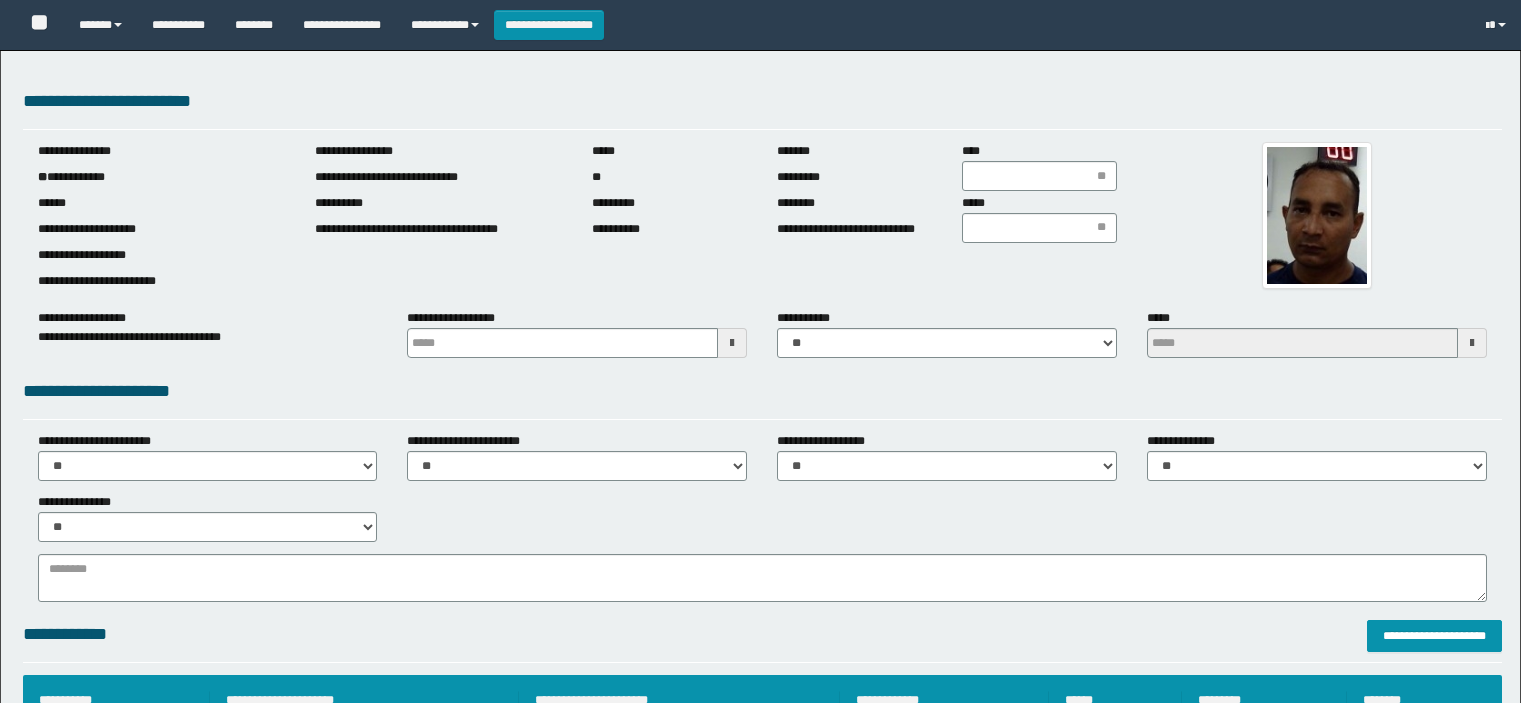 scroll, scrollTop: 0, scrollLeft: 0, axis: both 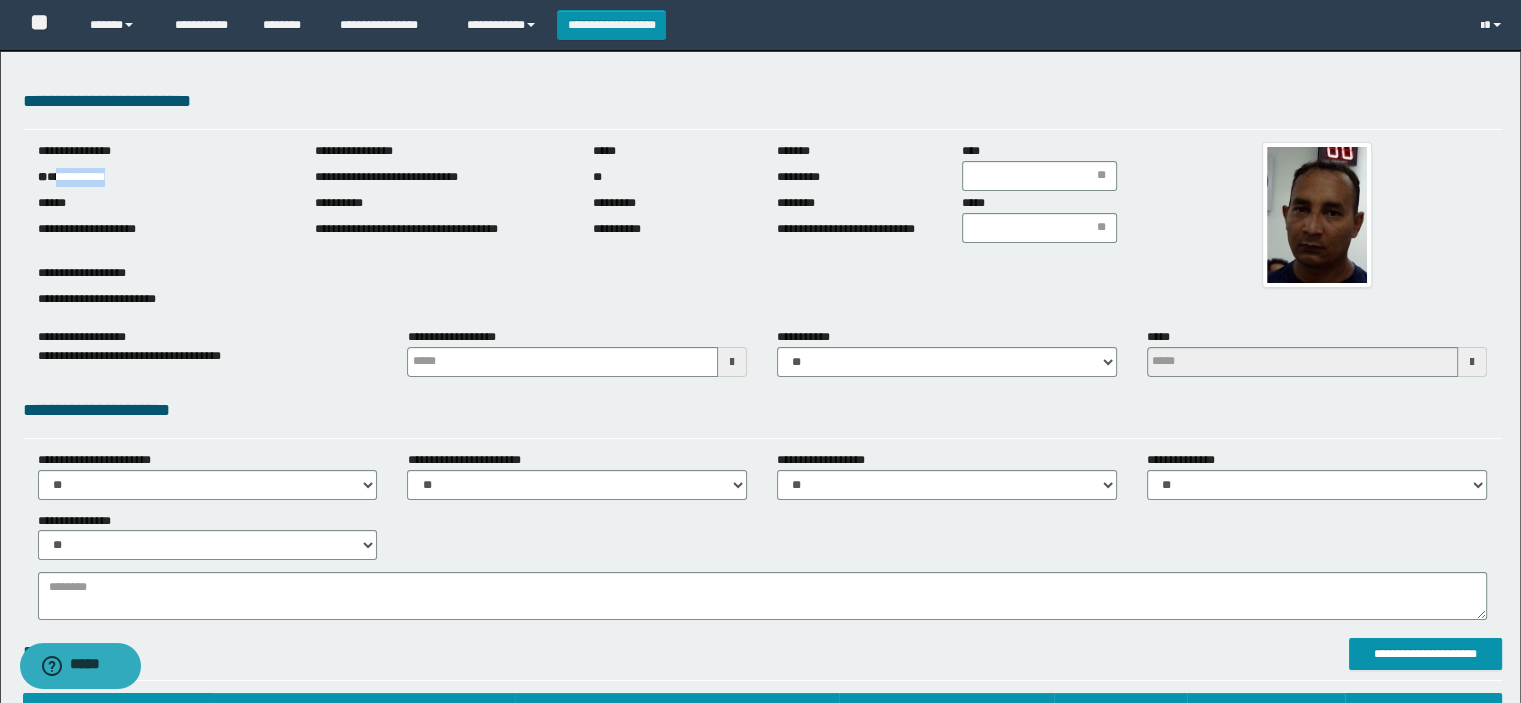 drag, startPoint x: 60, startPoint y: 177, endPoint x: 119, endPoint y: 171, distance: 59.3043 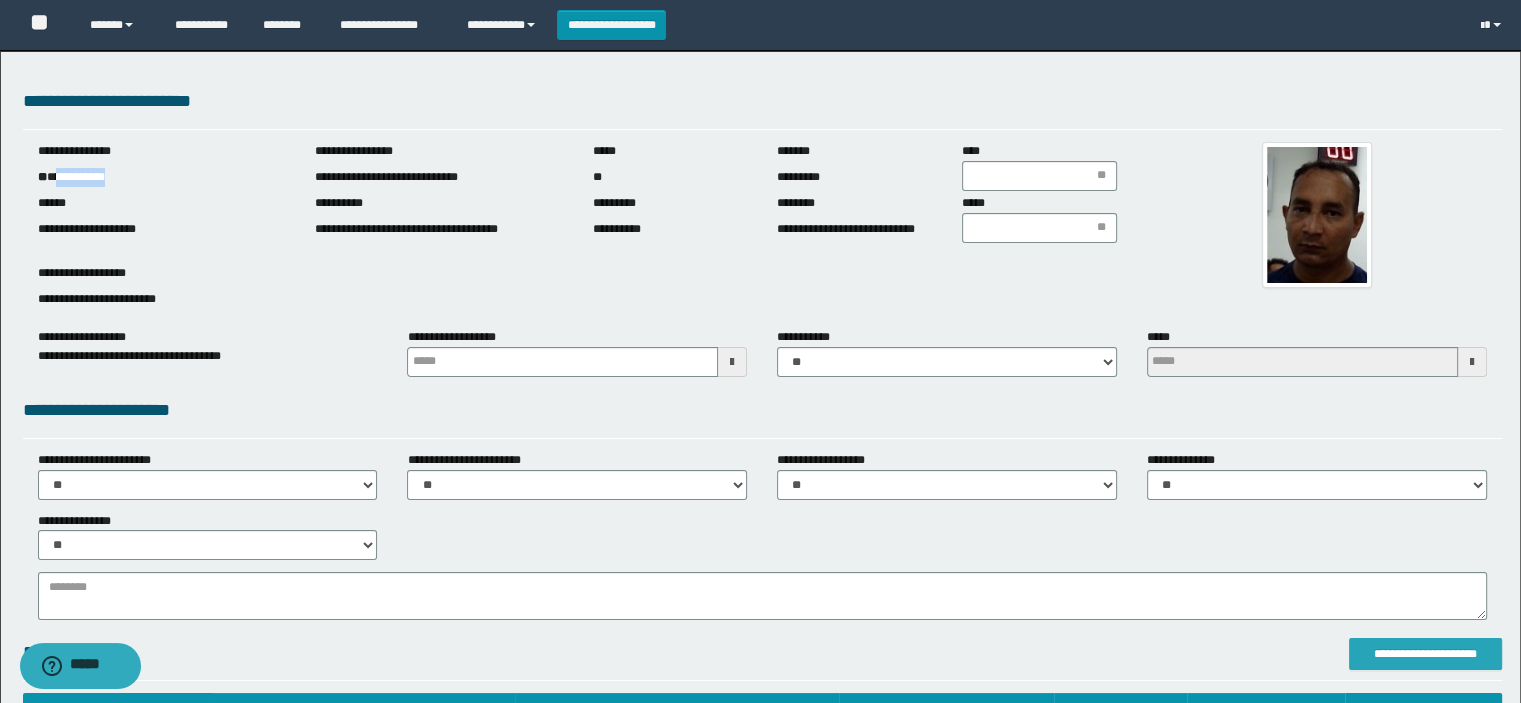 click on "**********" at bounding box center [1426, 654] 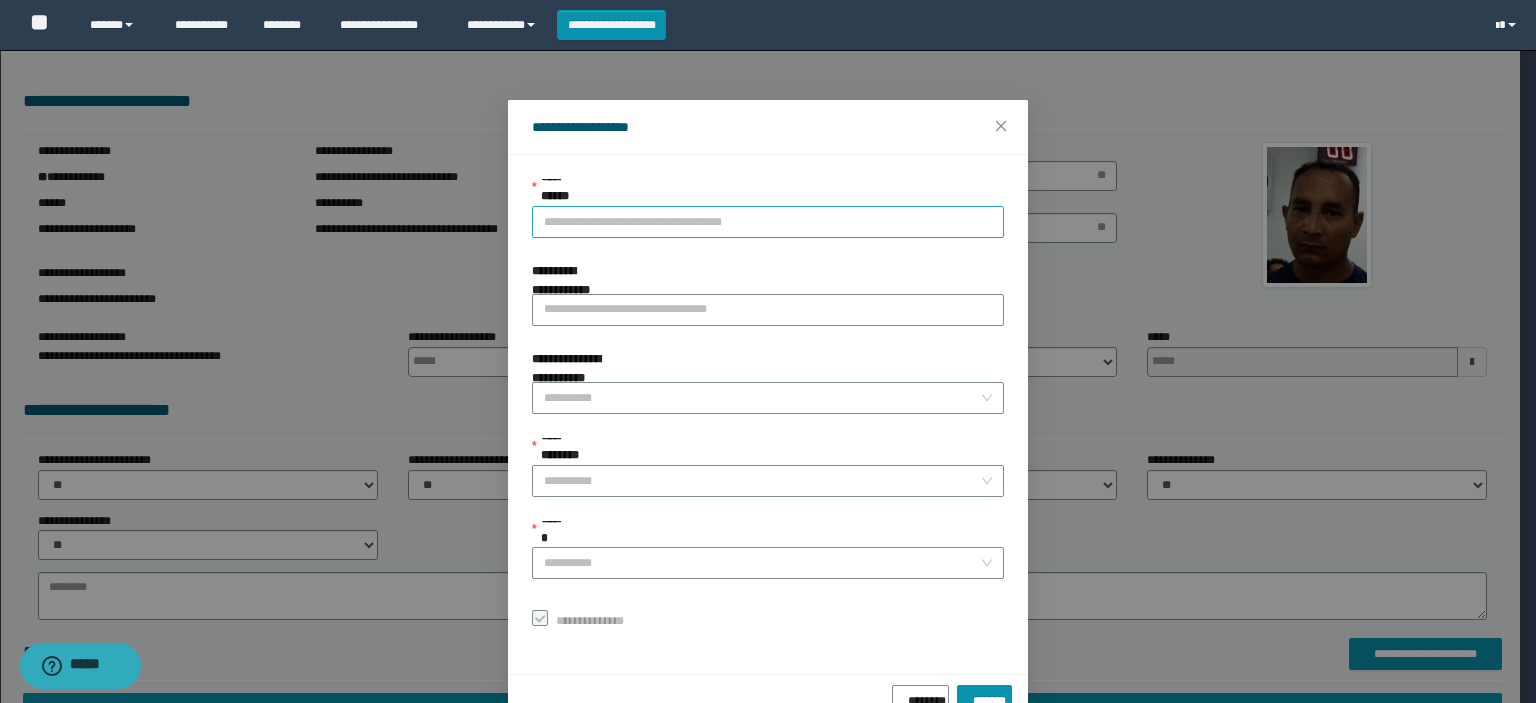 click on "**********" at bounding box center (768, 222) 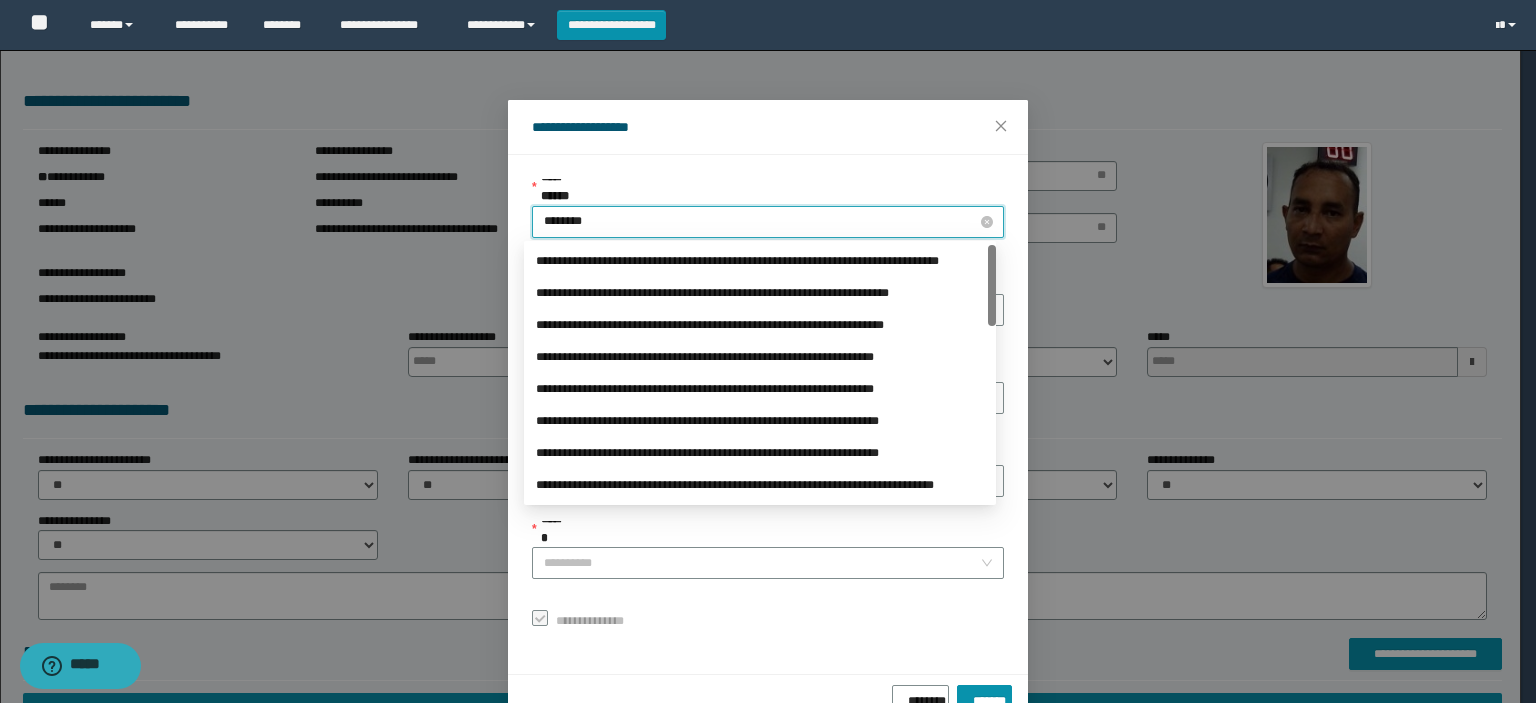 type on "********" 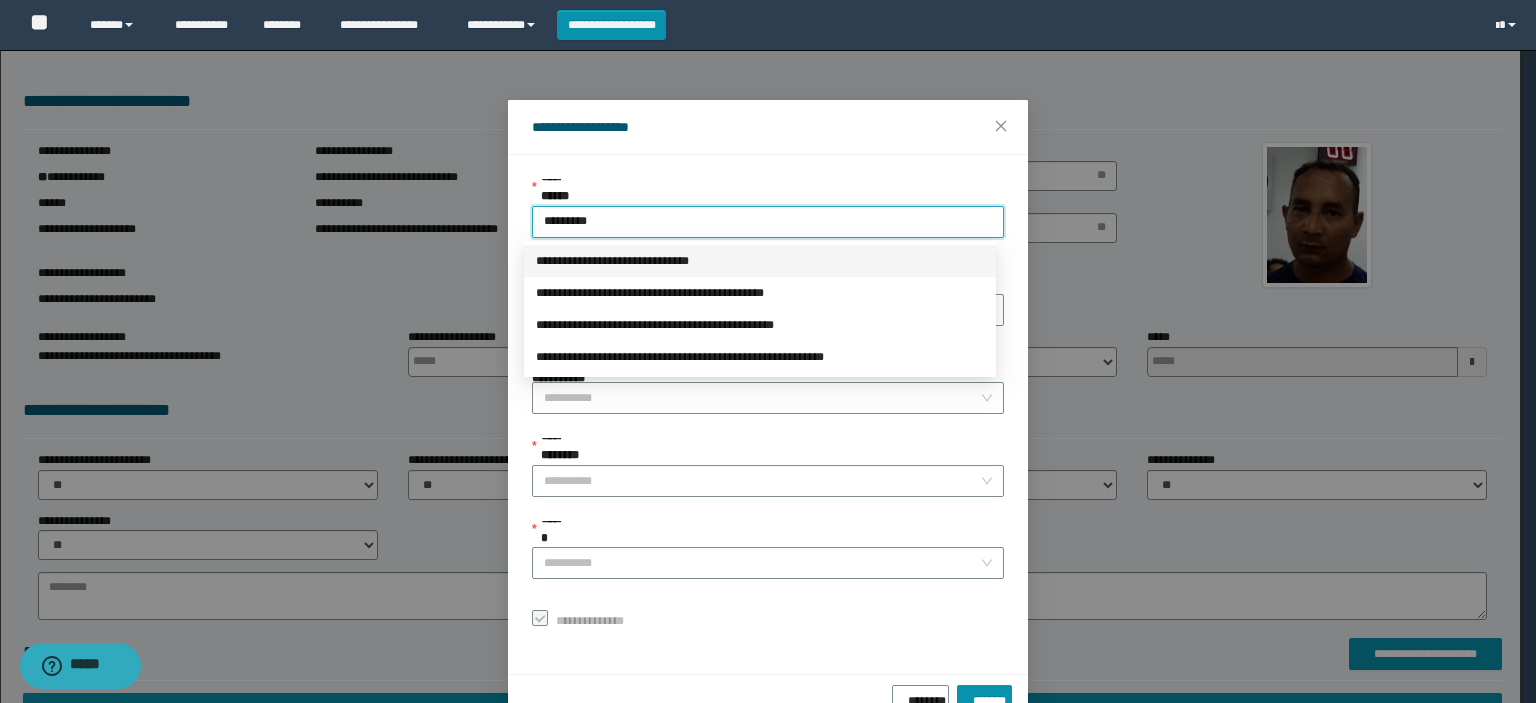 click on "**********" at bounding box center (760, 261) 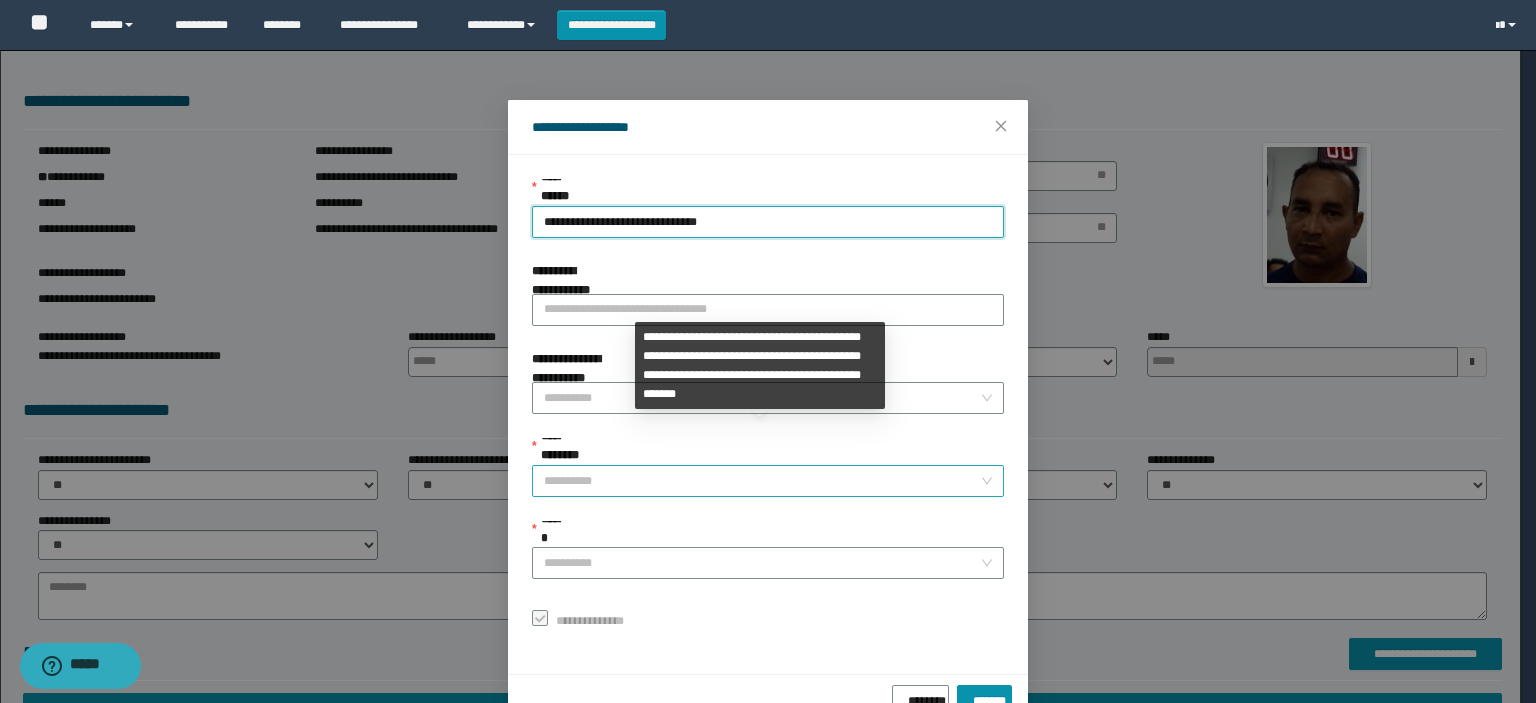 click on "**********" at bounding box center [762, 481] 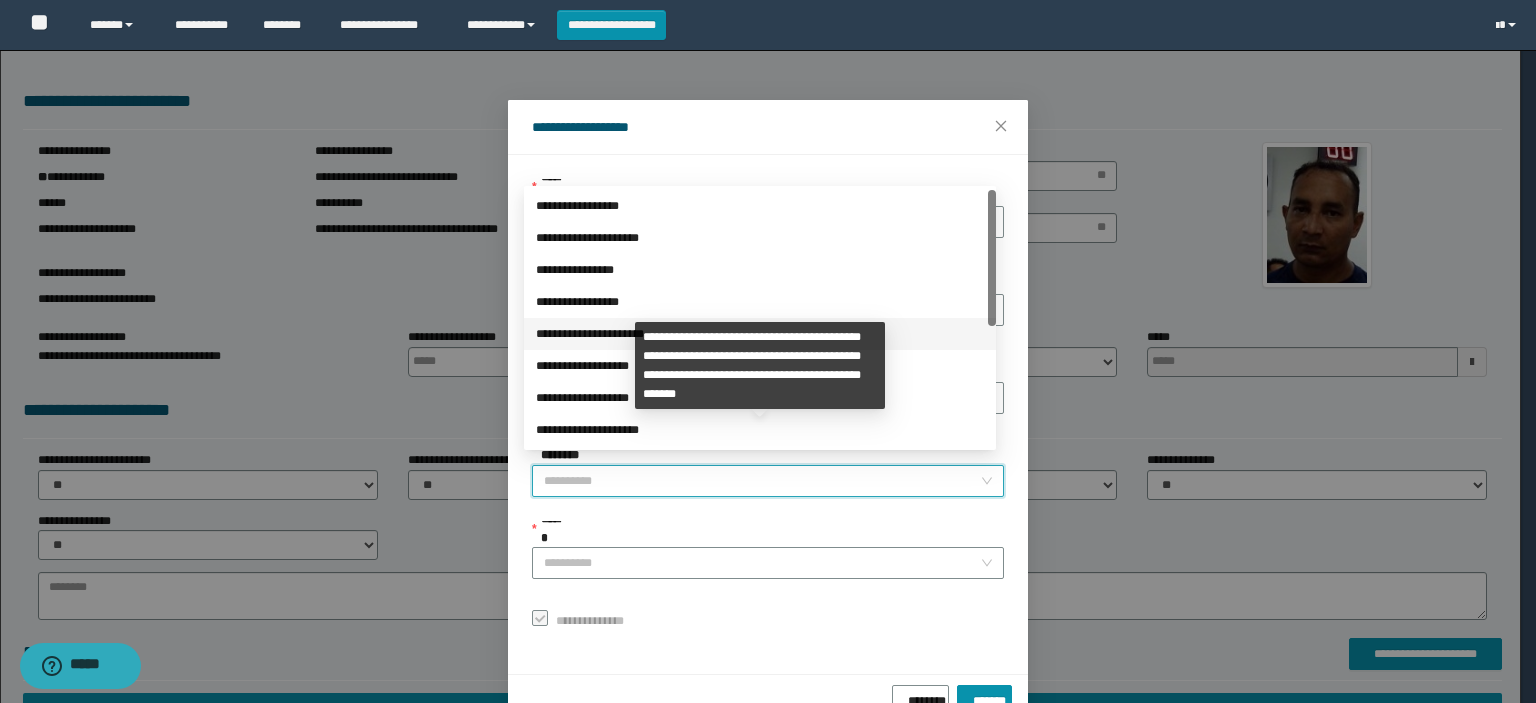 drag, startPoint x: 984, startPoint y: 313, endPoint x: 1001, endPoint y: 359, distance: 49.0408 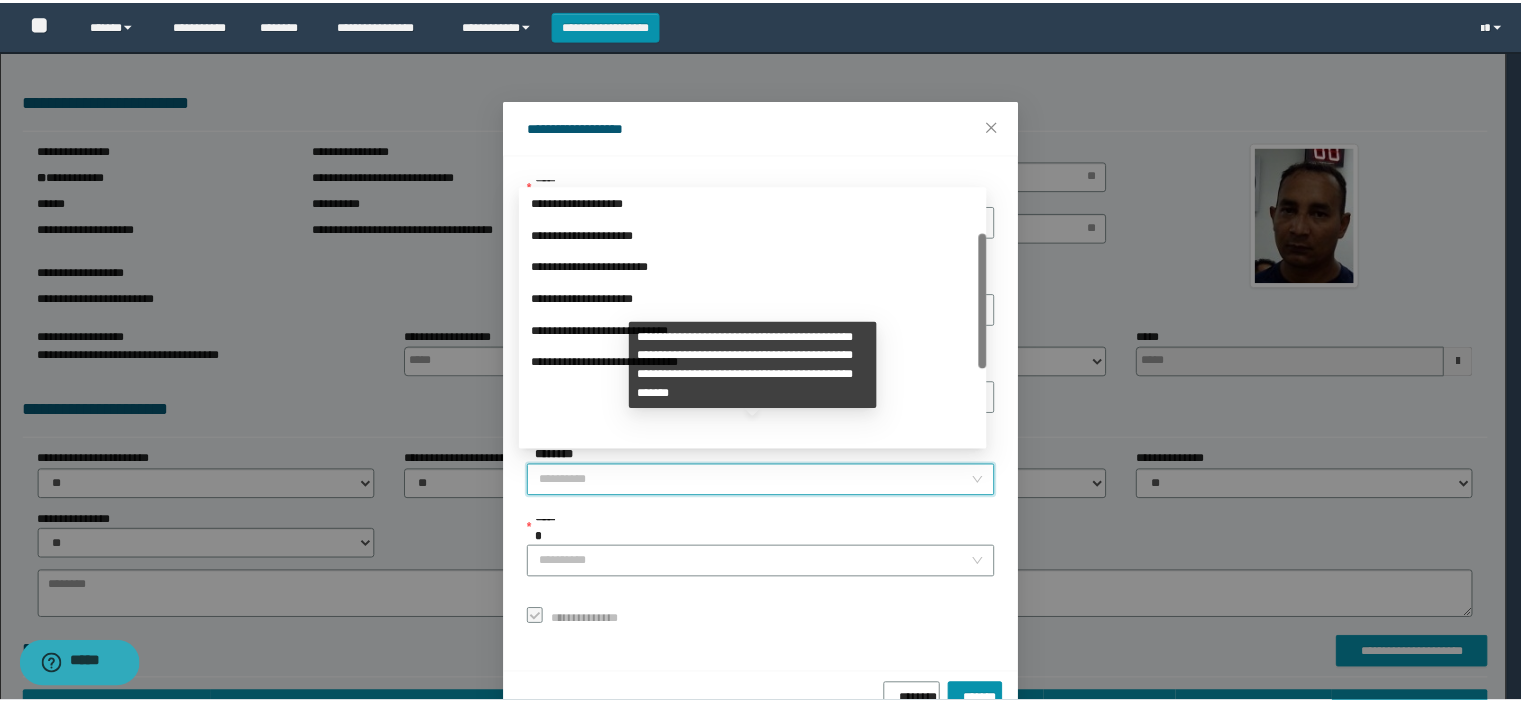 scroll, scrollTop: 224, scrollLeft: 0, axis: vertical 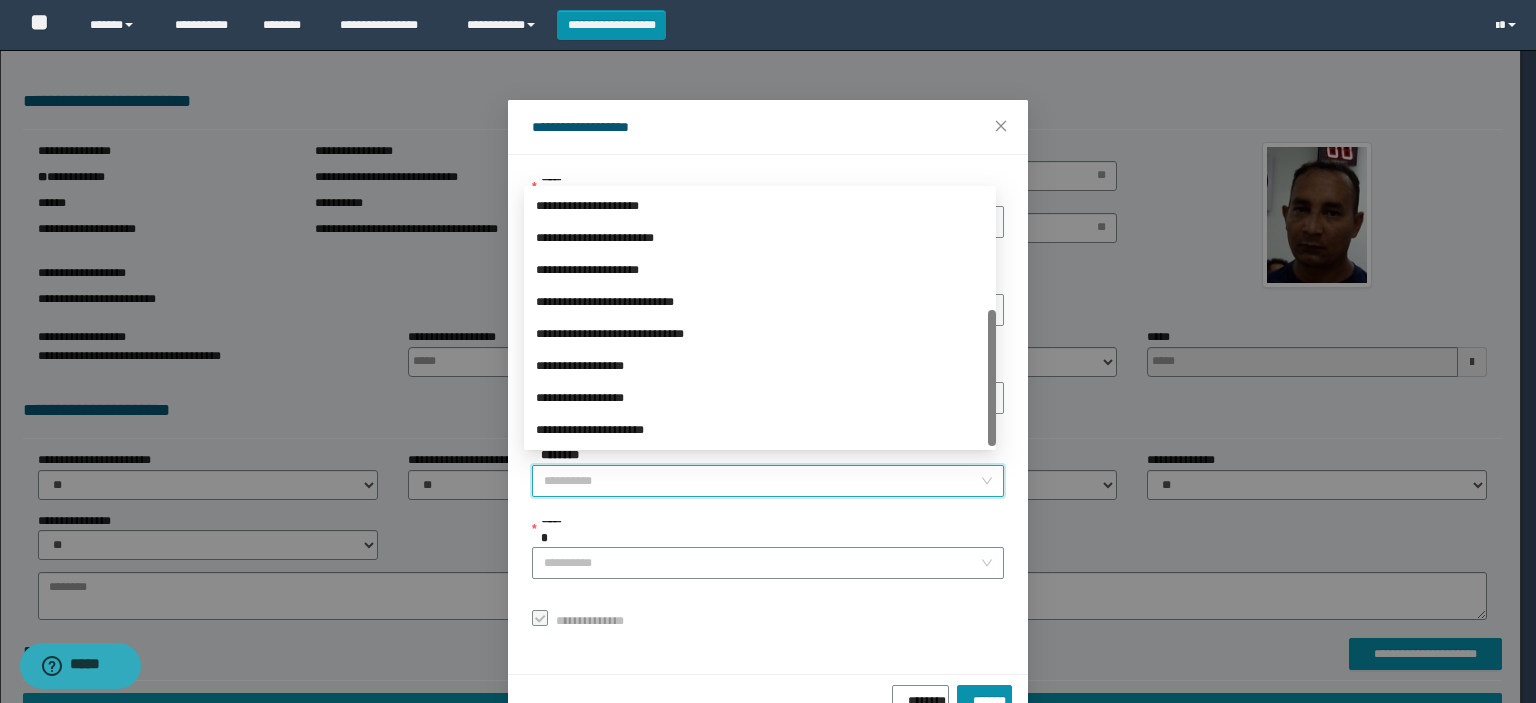 drag, startPoint x: 993, startPoint y: 319, endPoint x: 1004, endPoint y: 469, distance: 150.40279 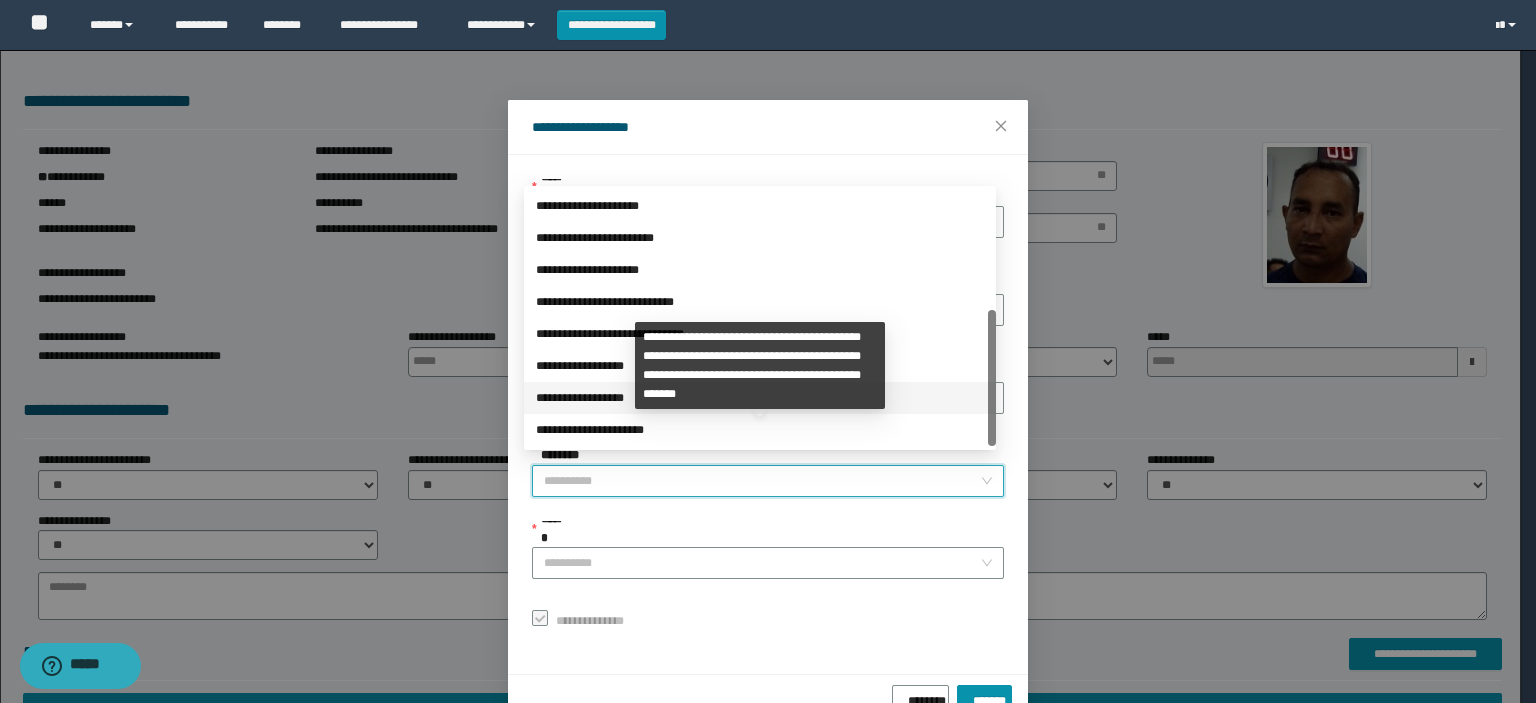click on "**********" at bounding box center [760, 398] 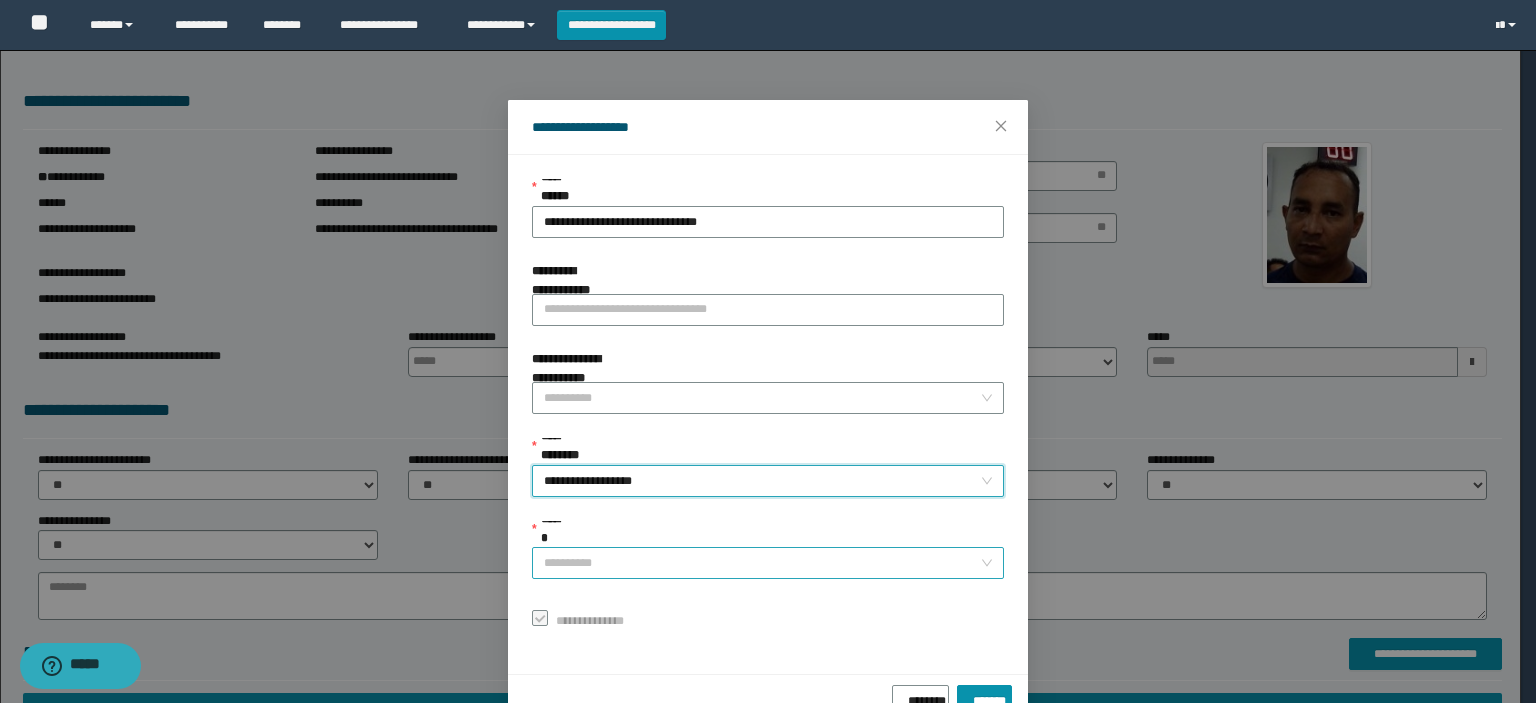 click on "******" at bounding box center [762, 563] 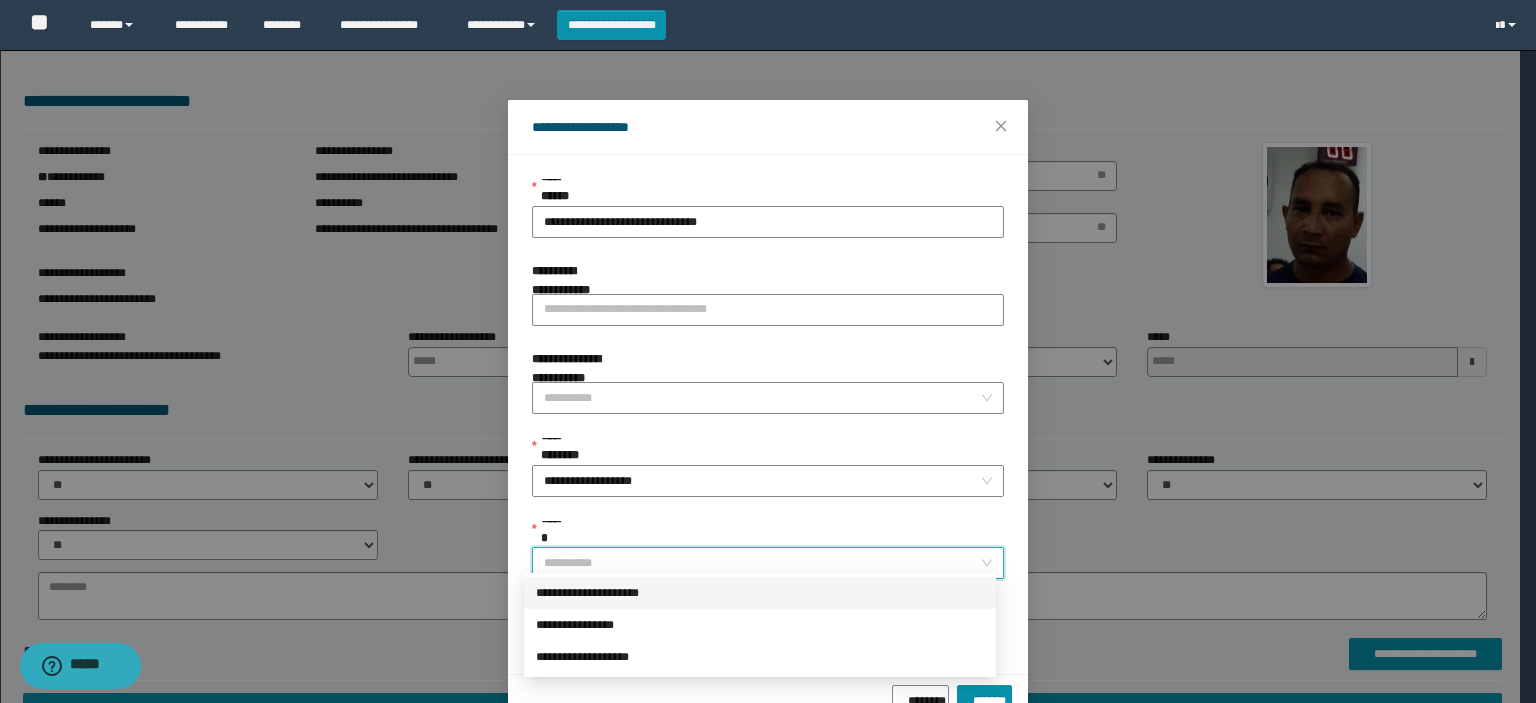 drag, startPoint x: 565, startPoint y: 596, endPoint x: 764, endPoint y: 678, distance: 215.23244 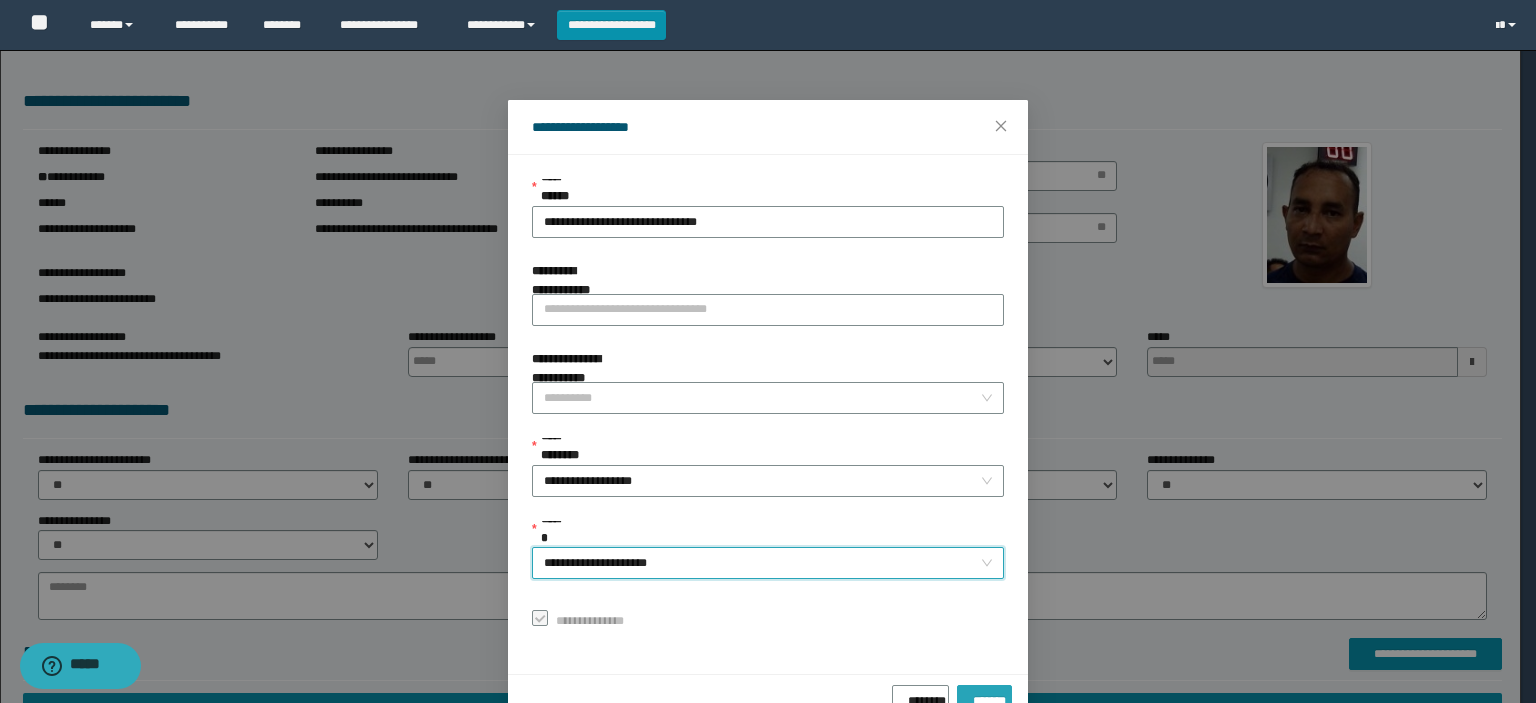 click on "*******" at bounding box center [984, 701] 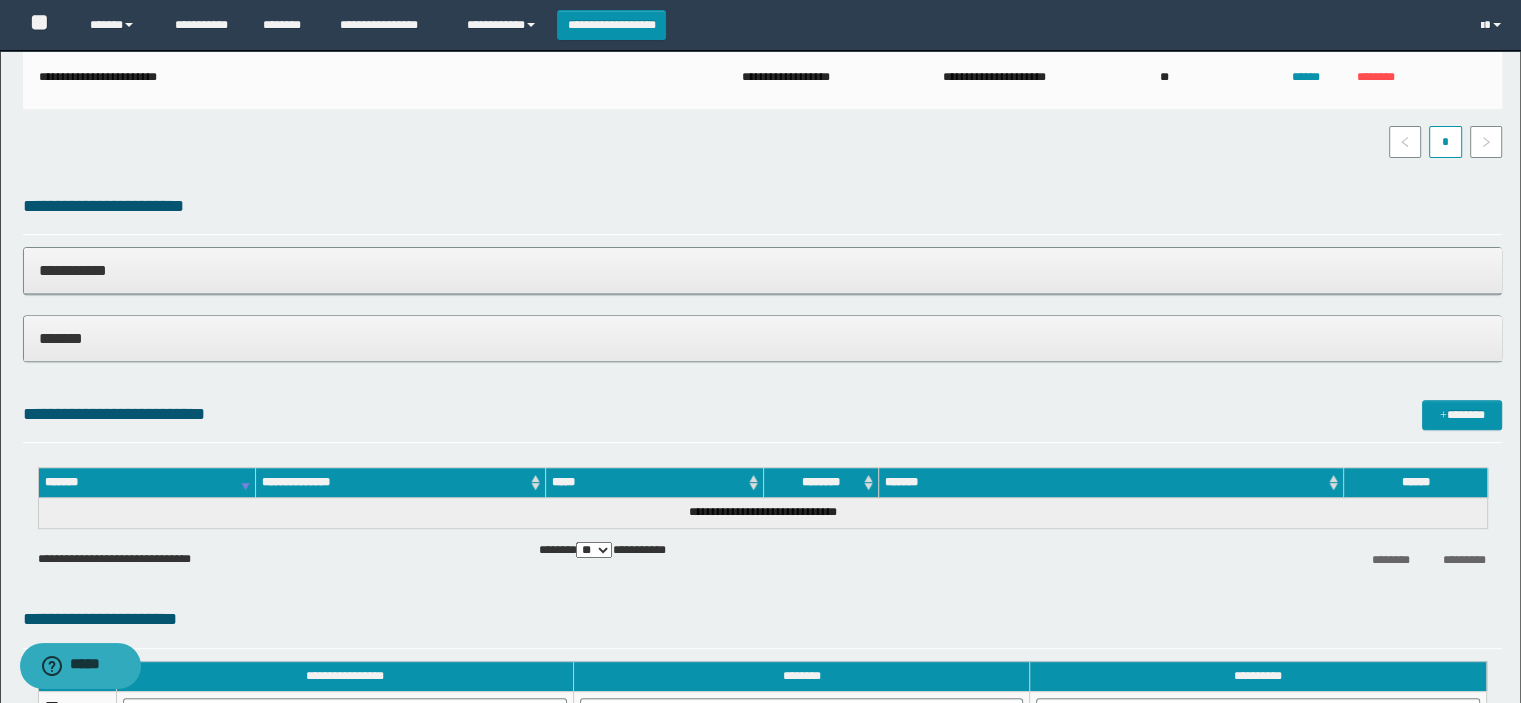 scroll, scrollTop: 1100, scrollLeft: 0, axis: vertical 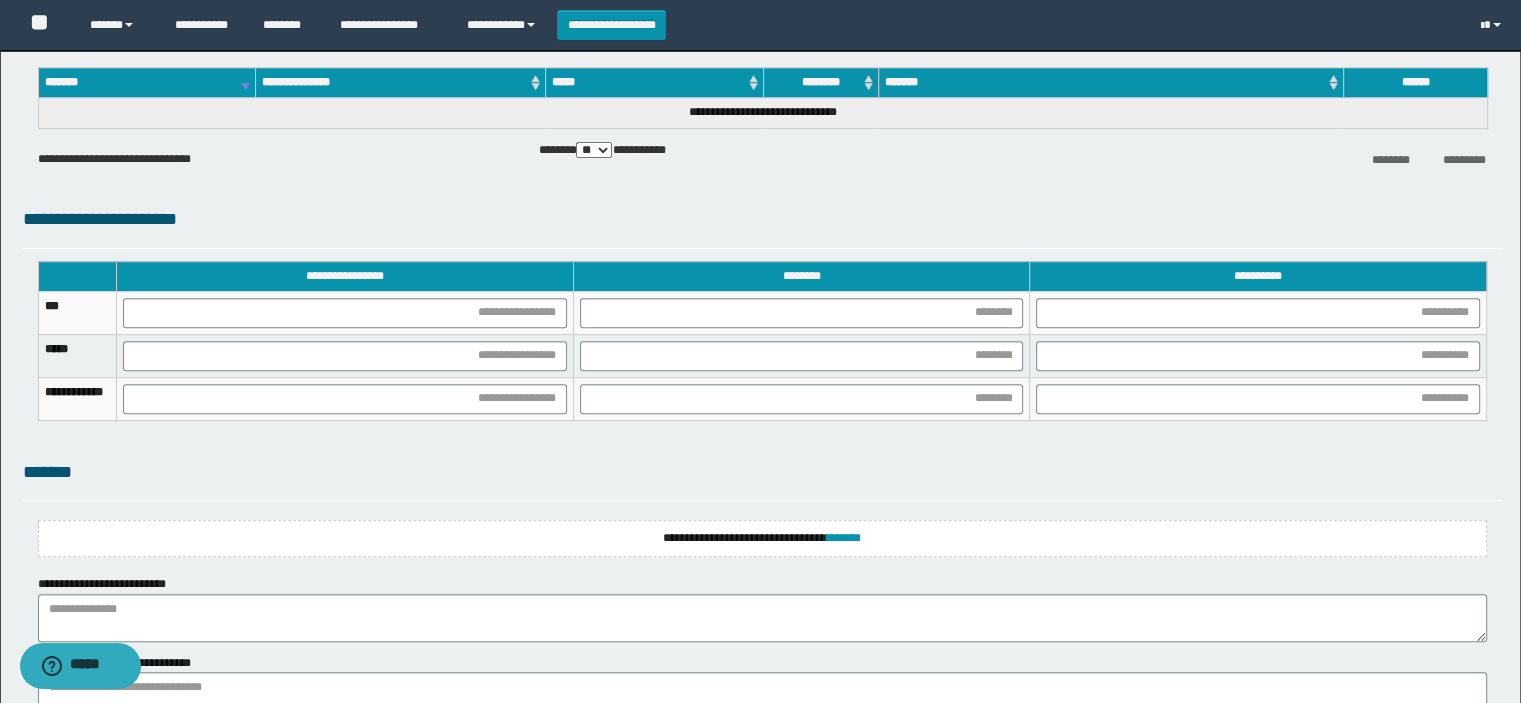 type 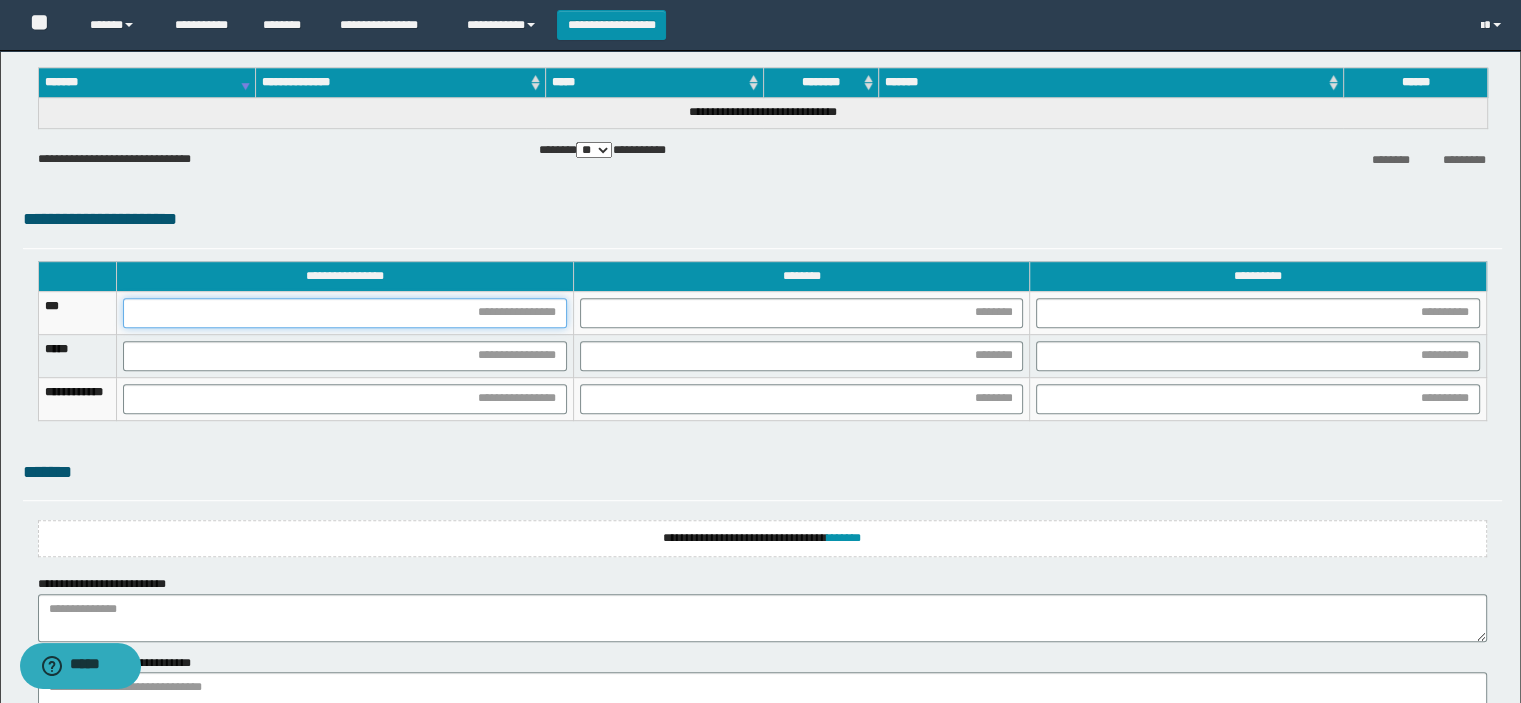 click at bounding box center (345, 313) 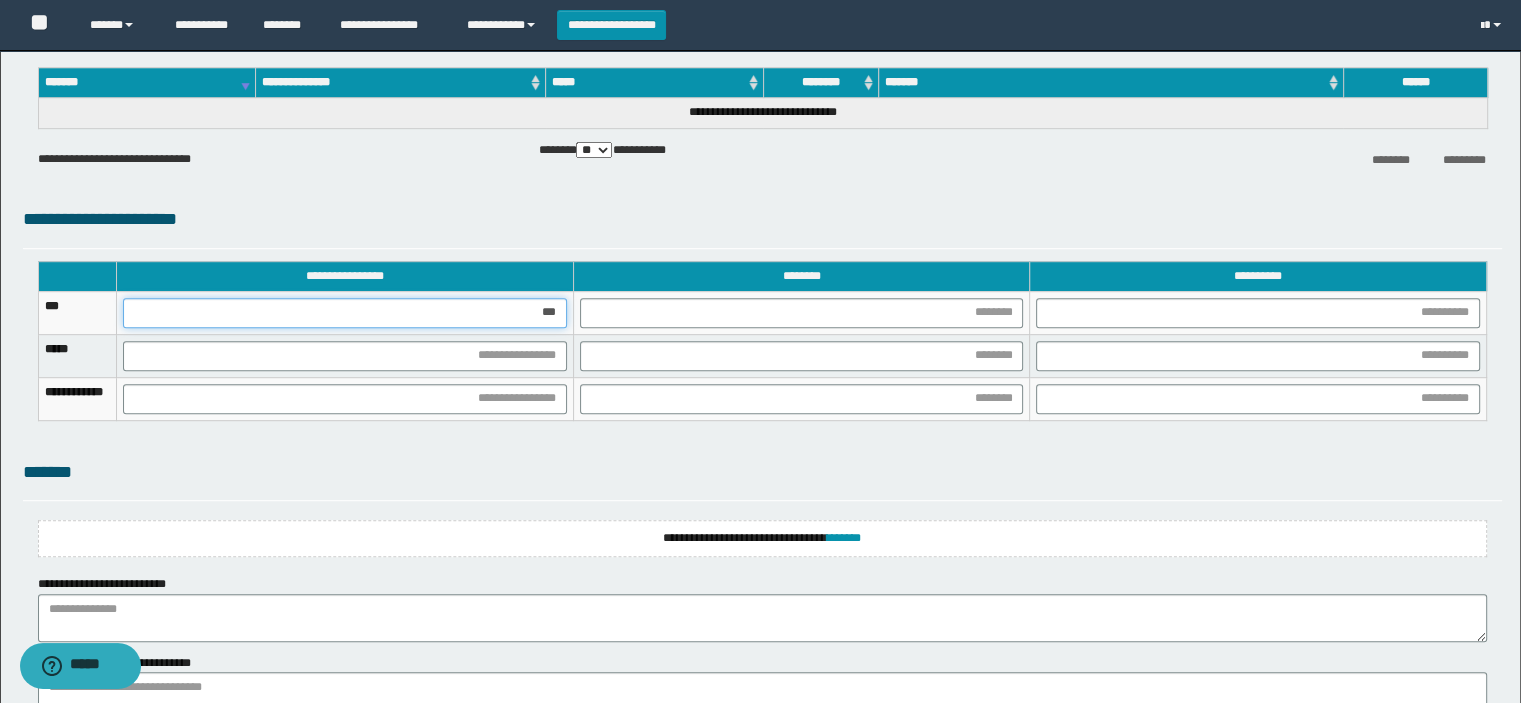 type on "****" 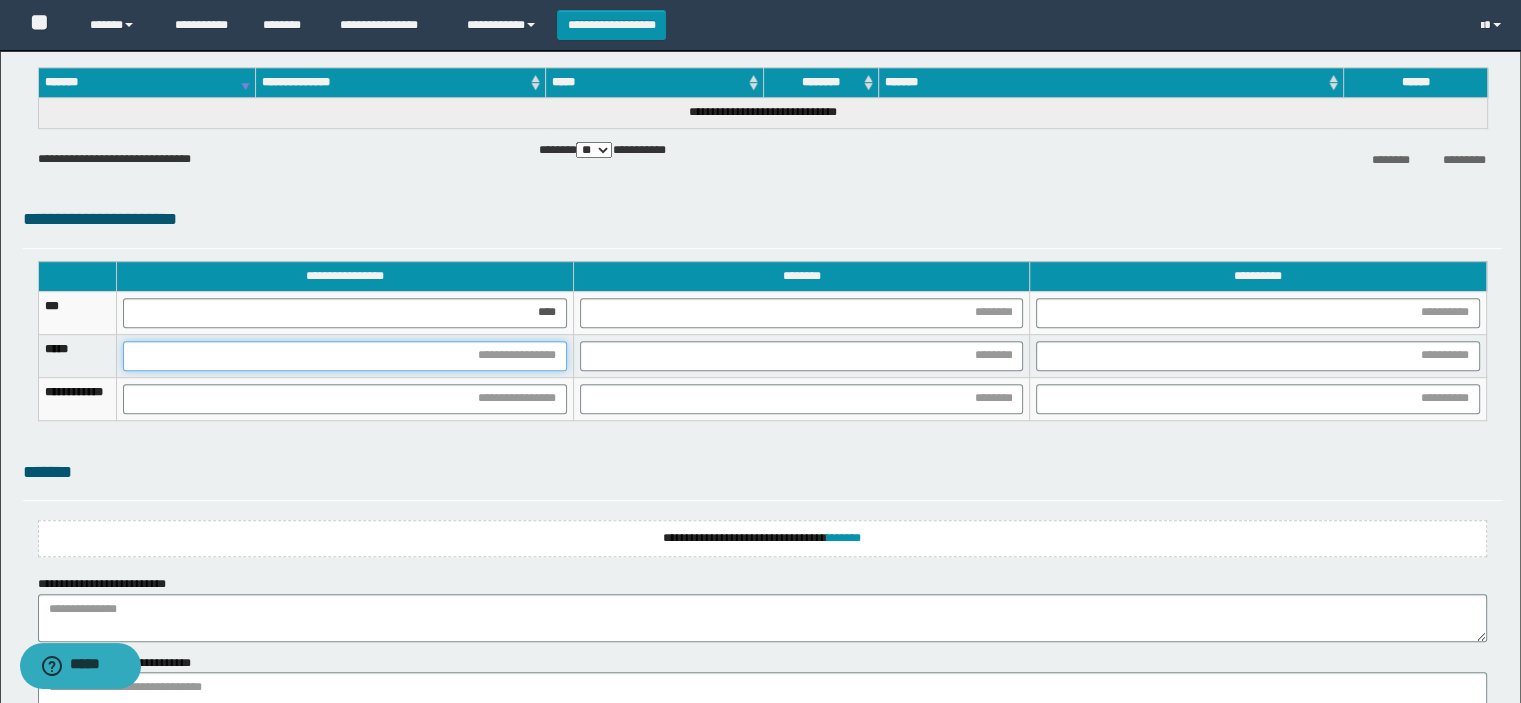 click at bounding box center (345, 356) 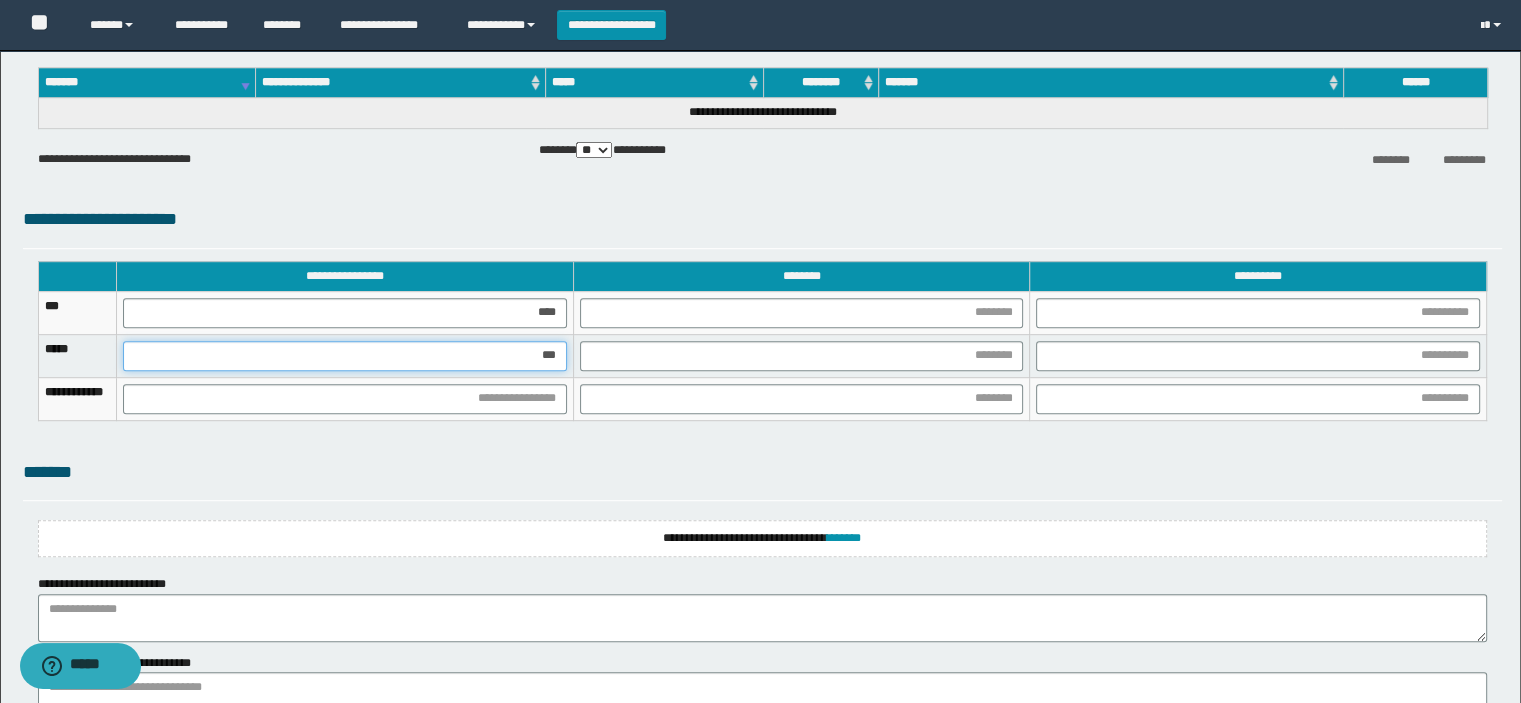 type on "****" 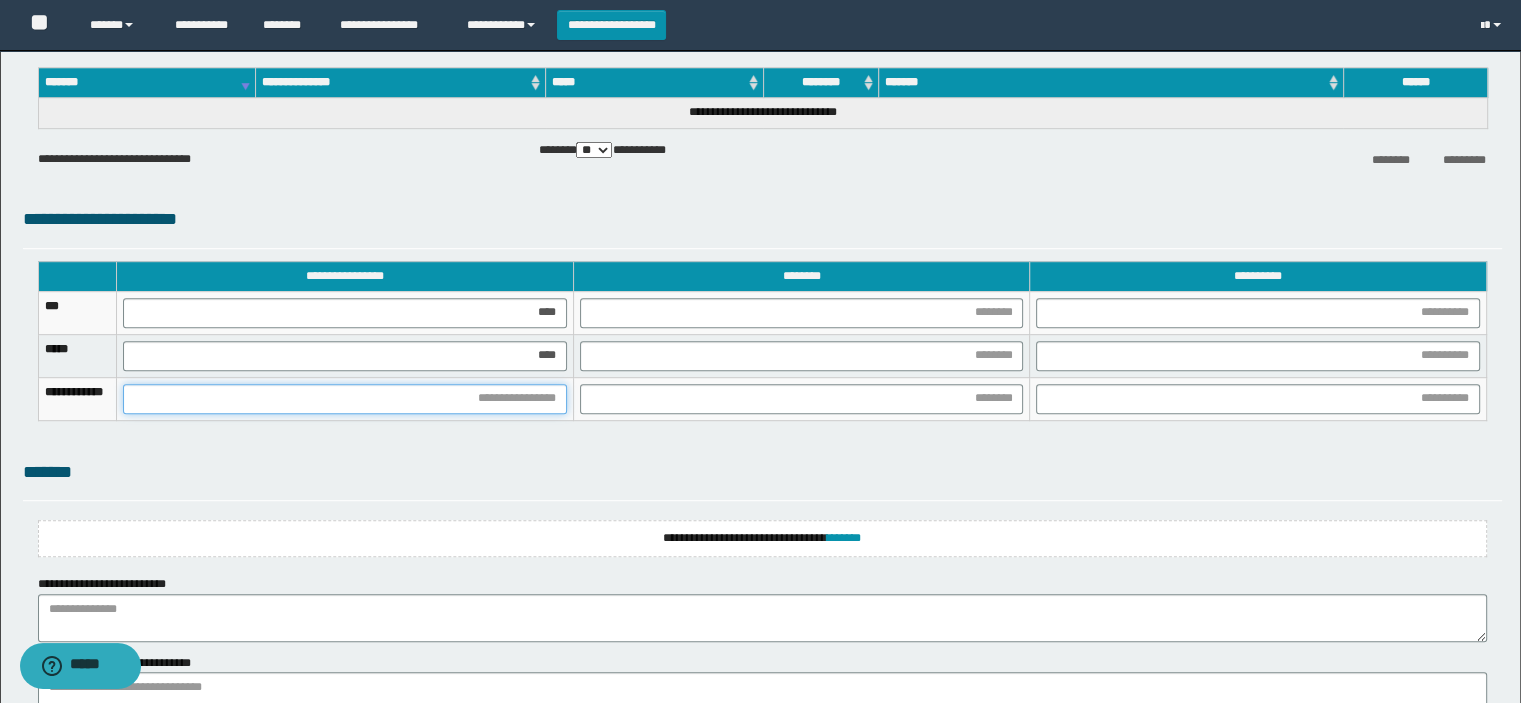 drag, startPoint x: 432, startPoint y: 399, endPoint x: 449, endPoint y: 380, distance: 25.495098 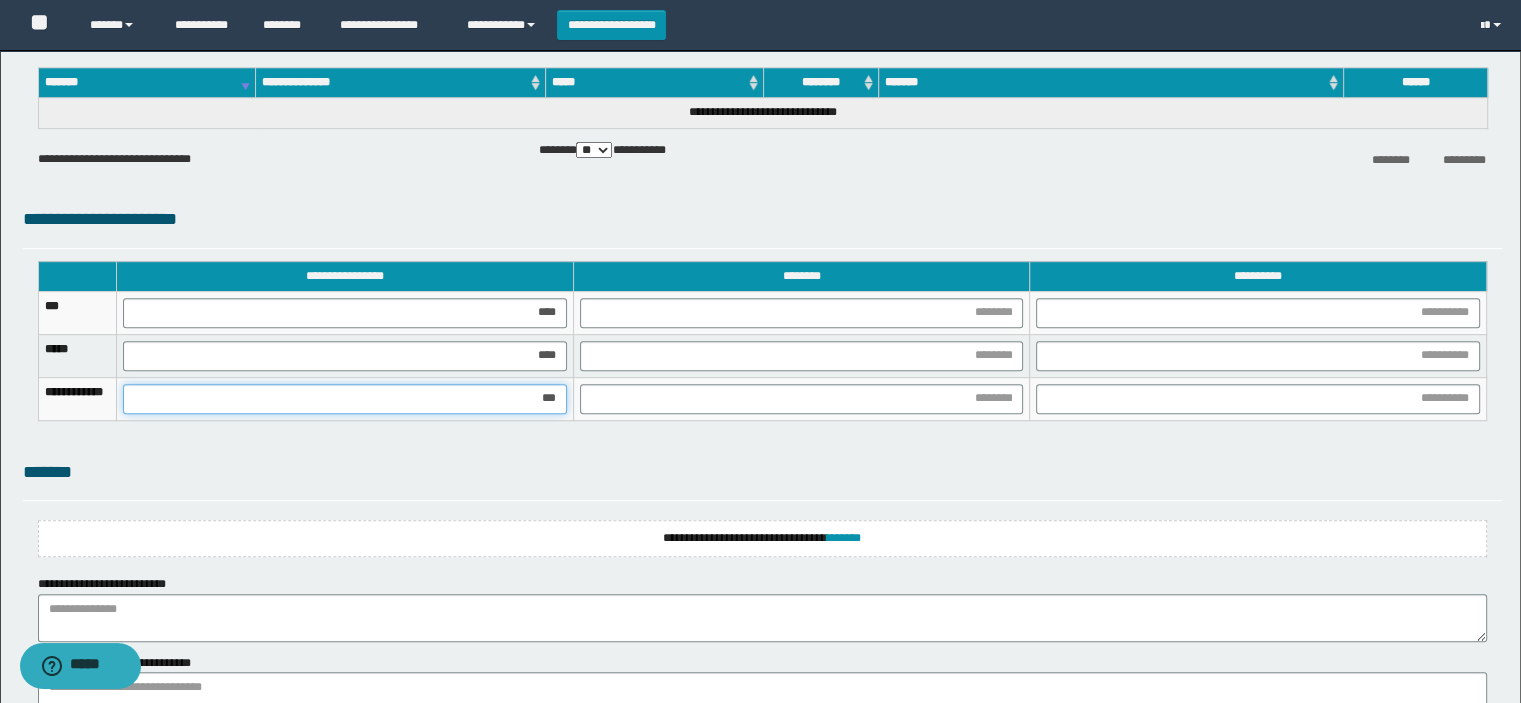 type on "****" 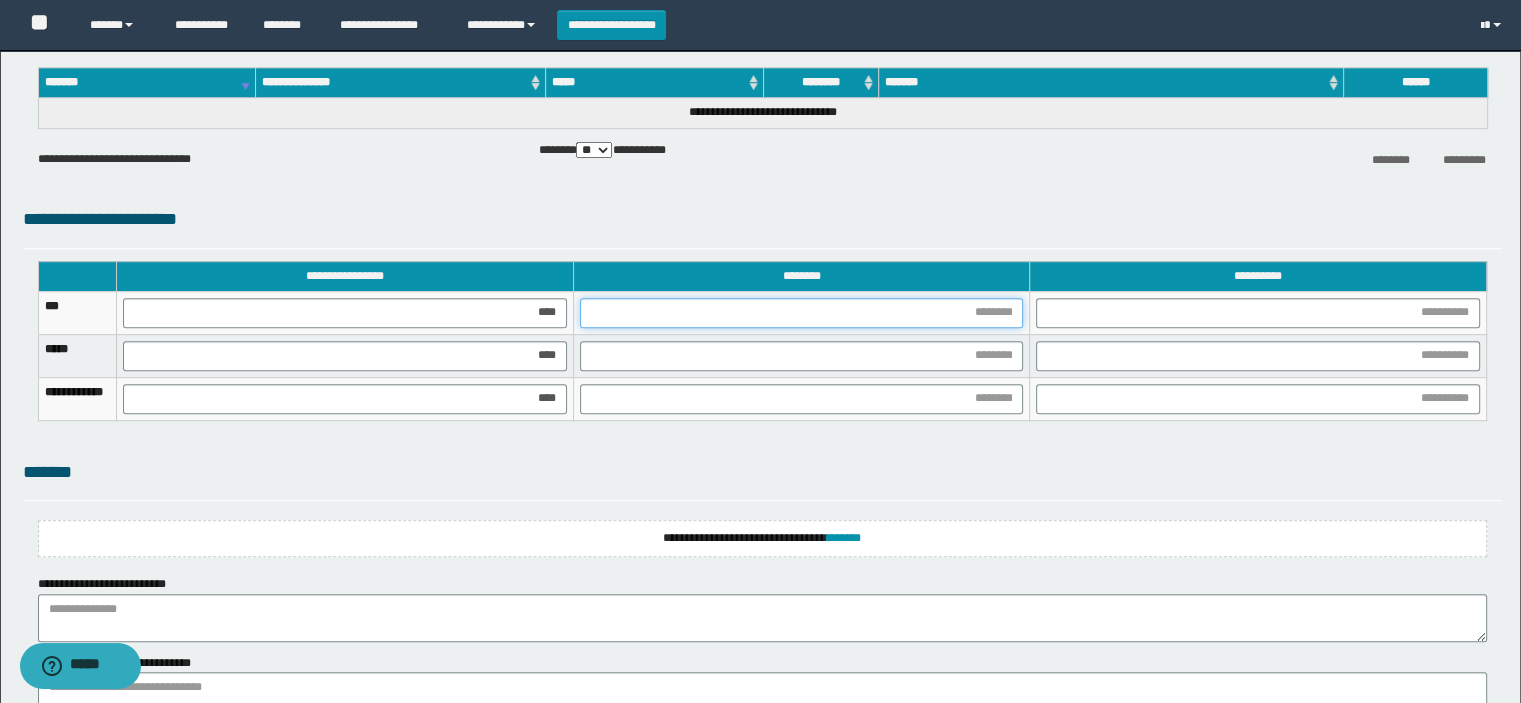 click at bounding box center (802, 313) 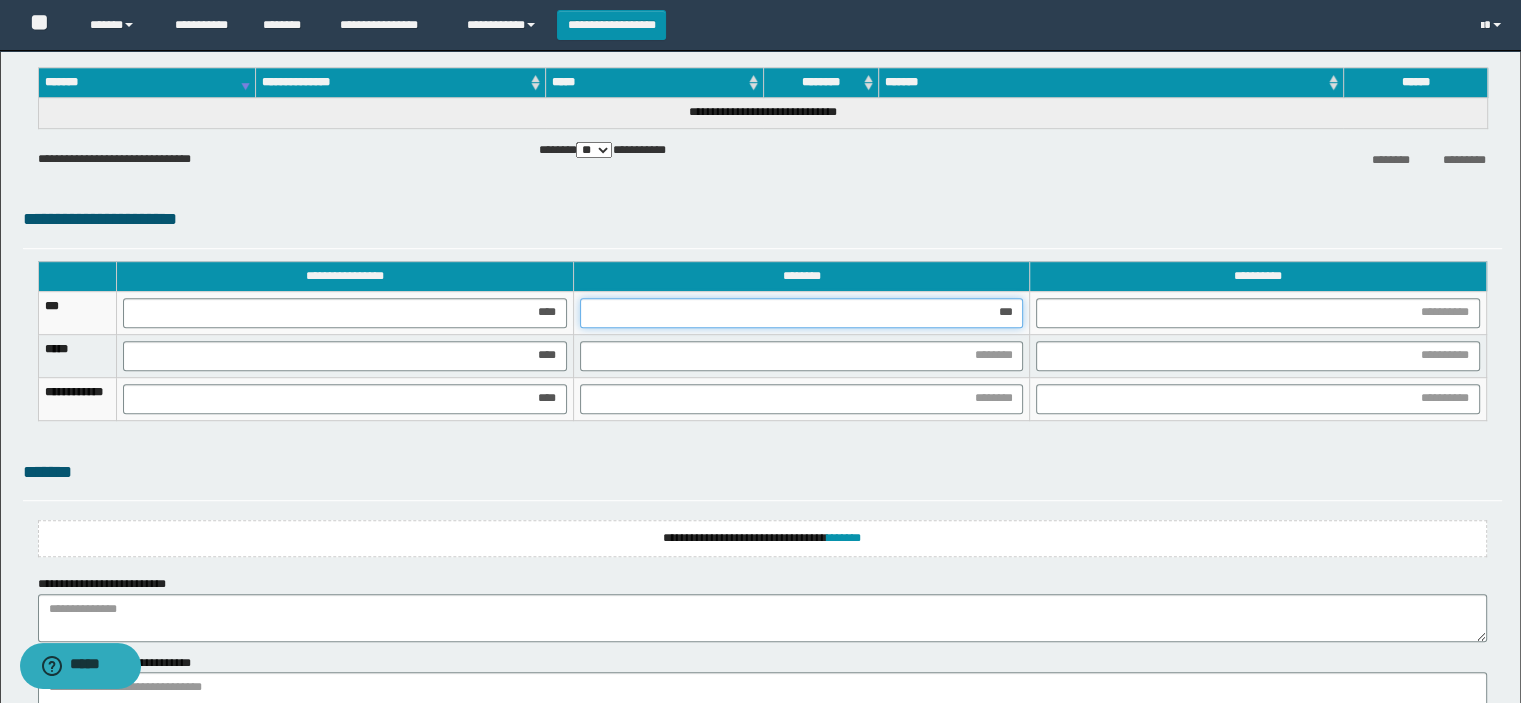 type on "****" 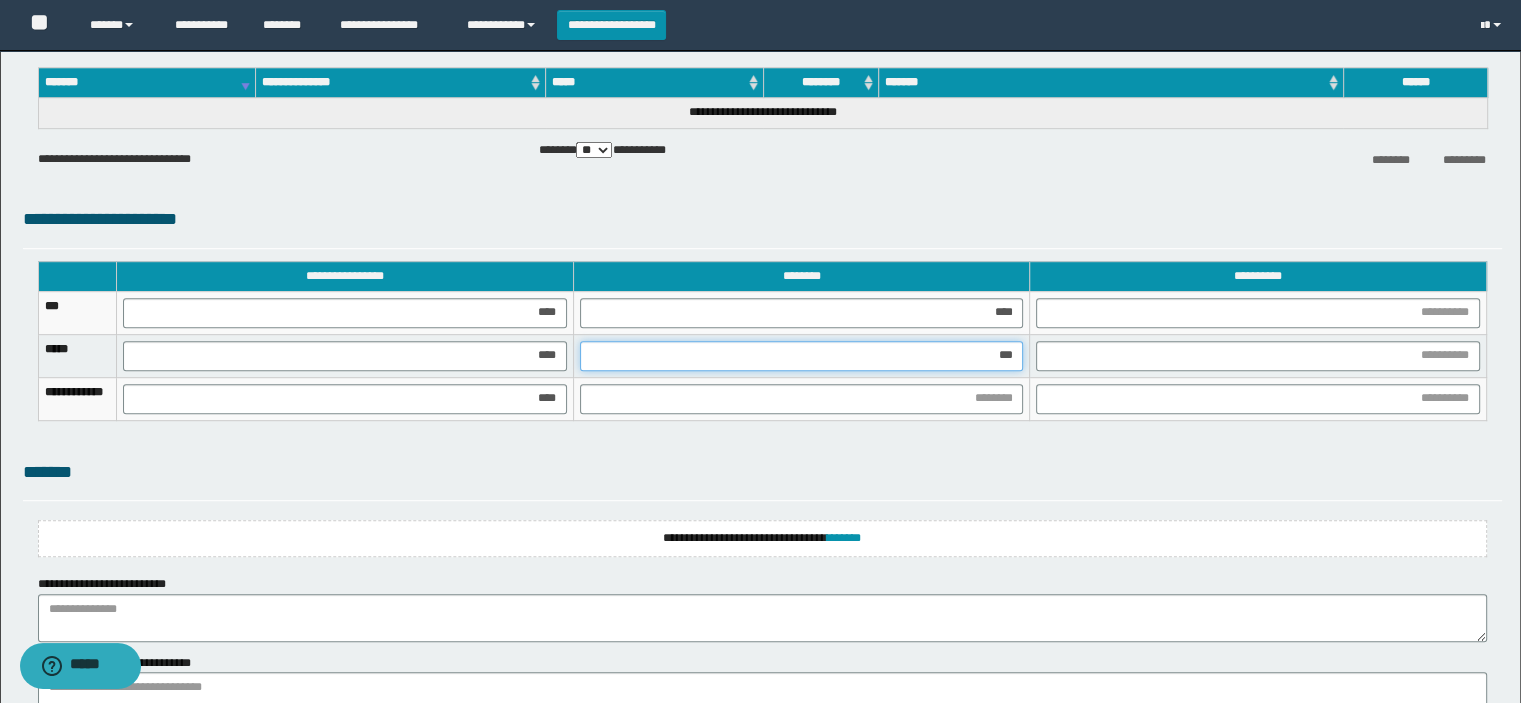type on "****" 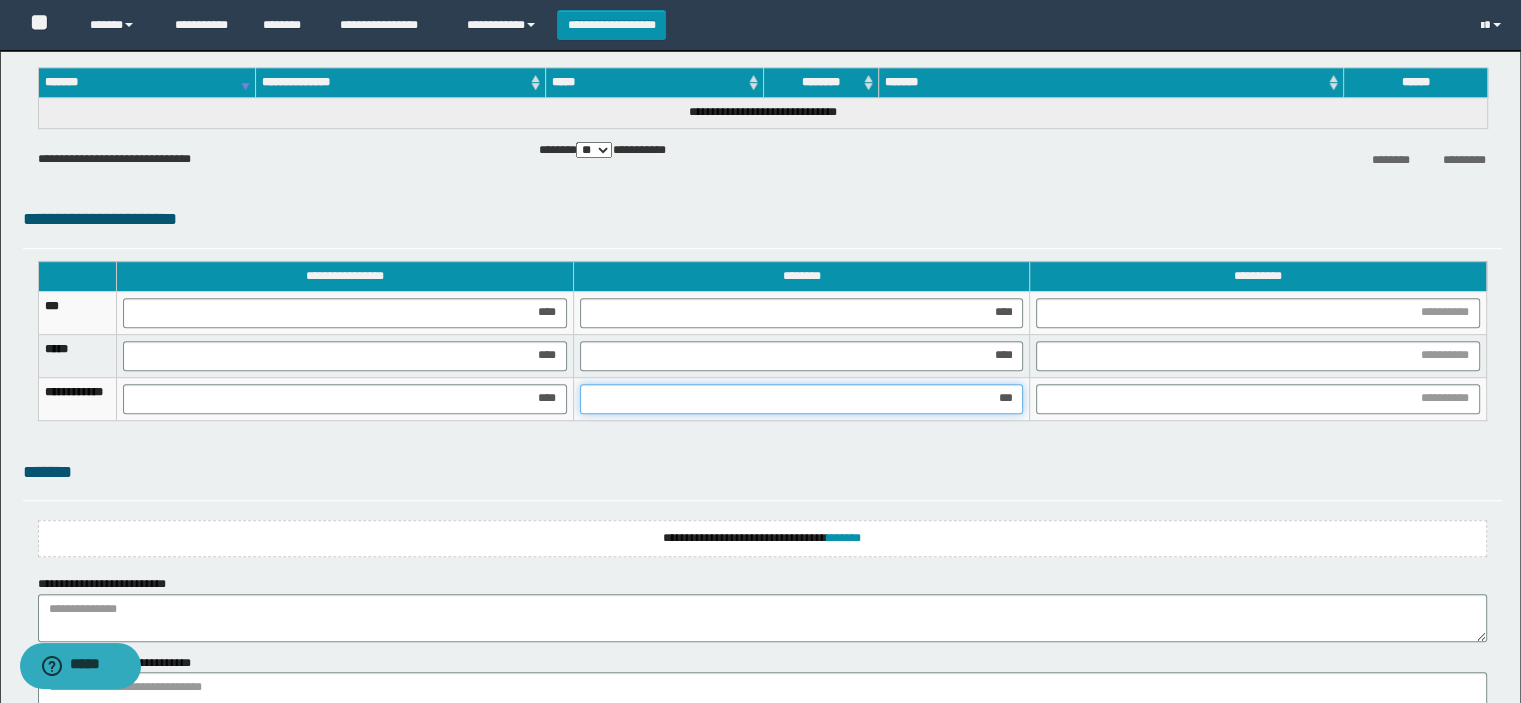 type on "****" 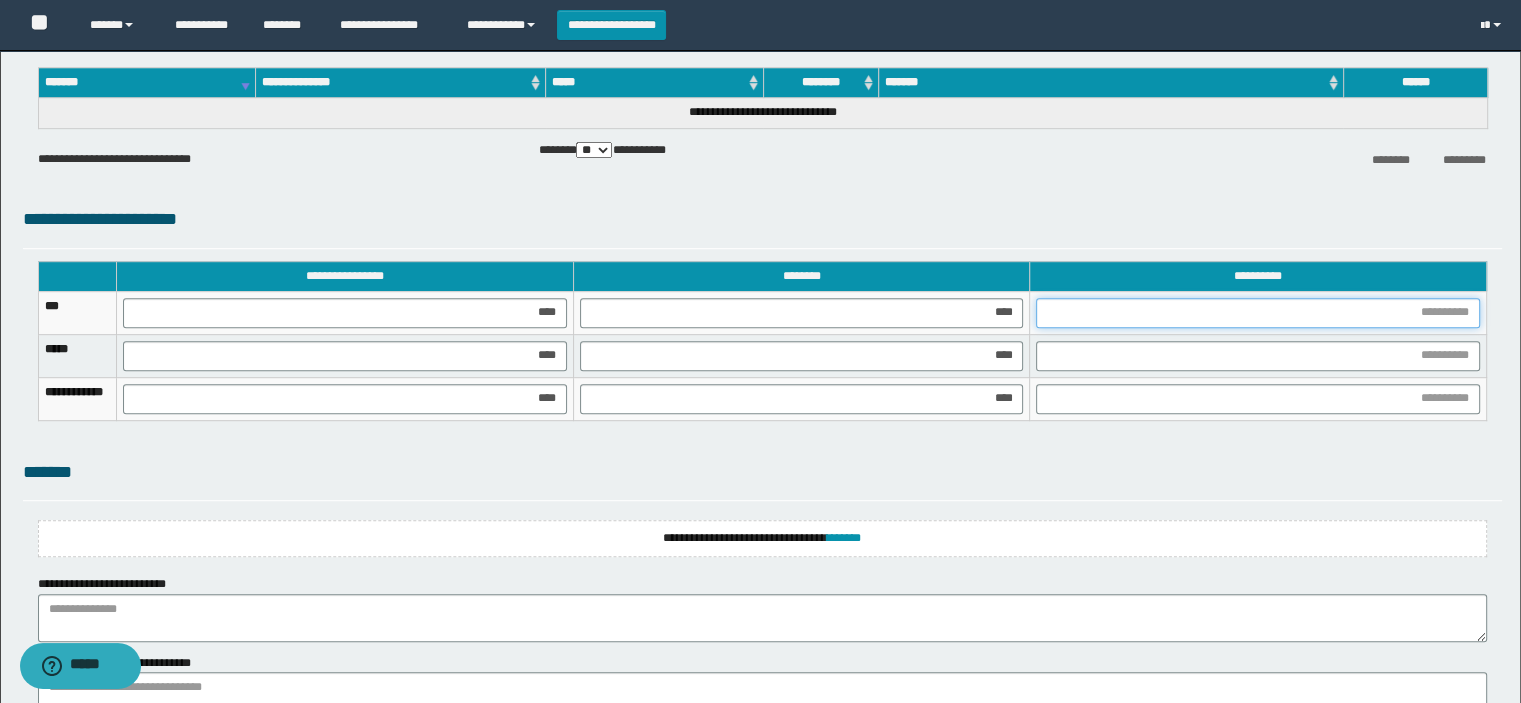 click at bounding box center (1258, 313) 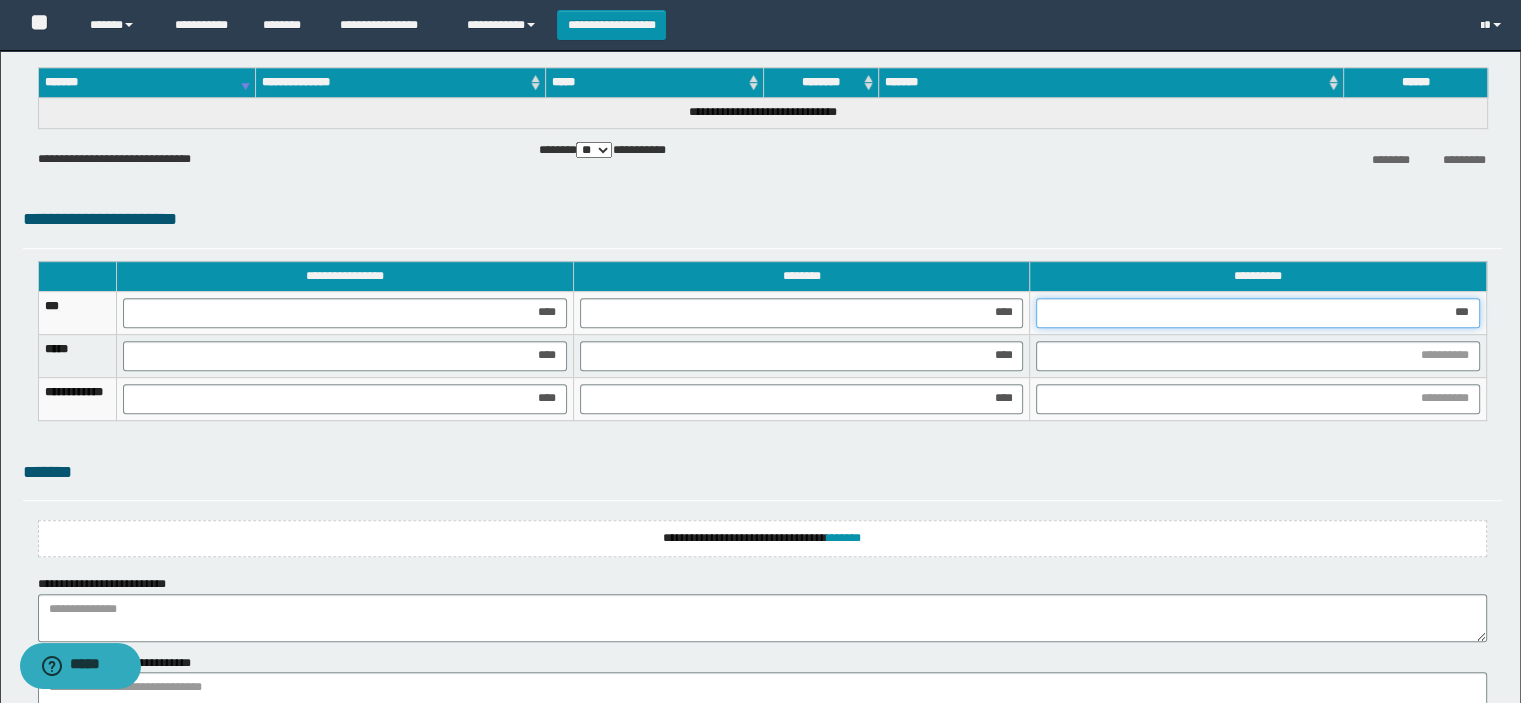 type on "****" 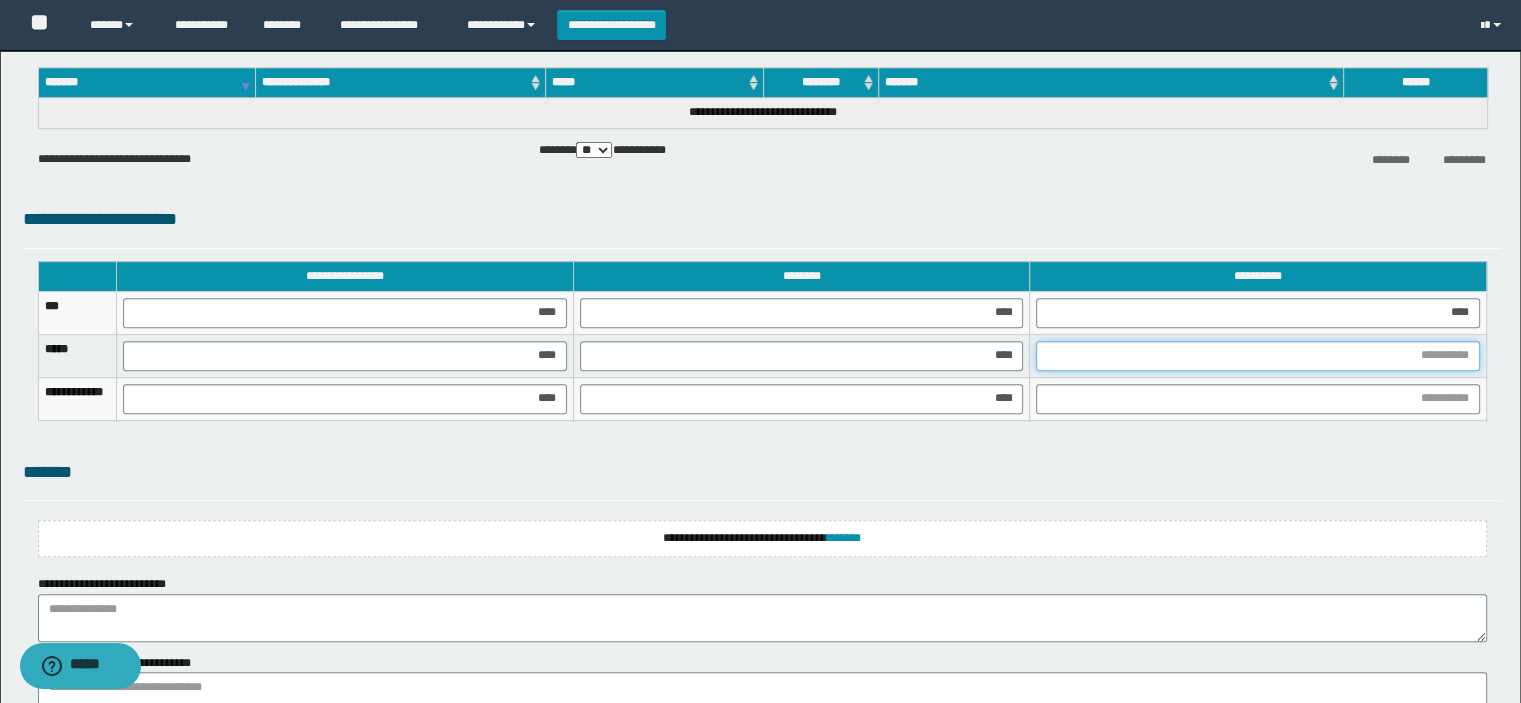 click at bounding box center [1258, 356] 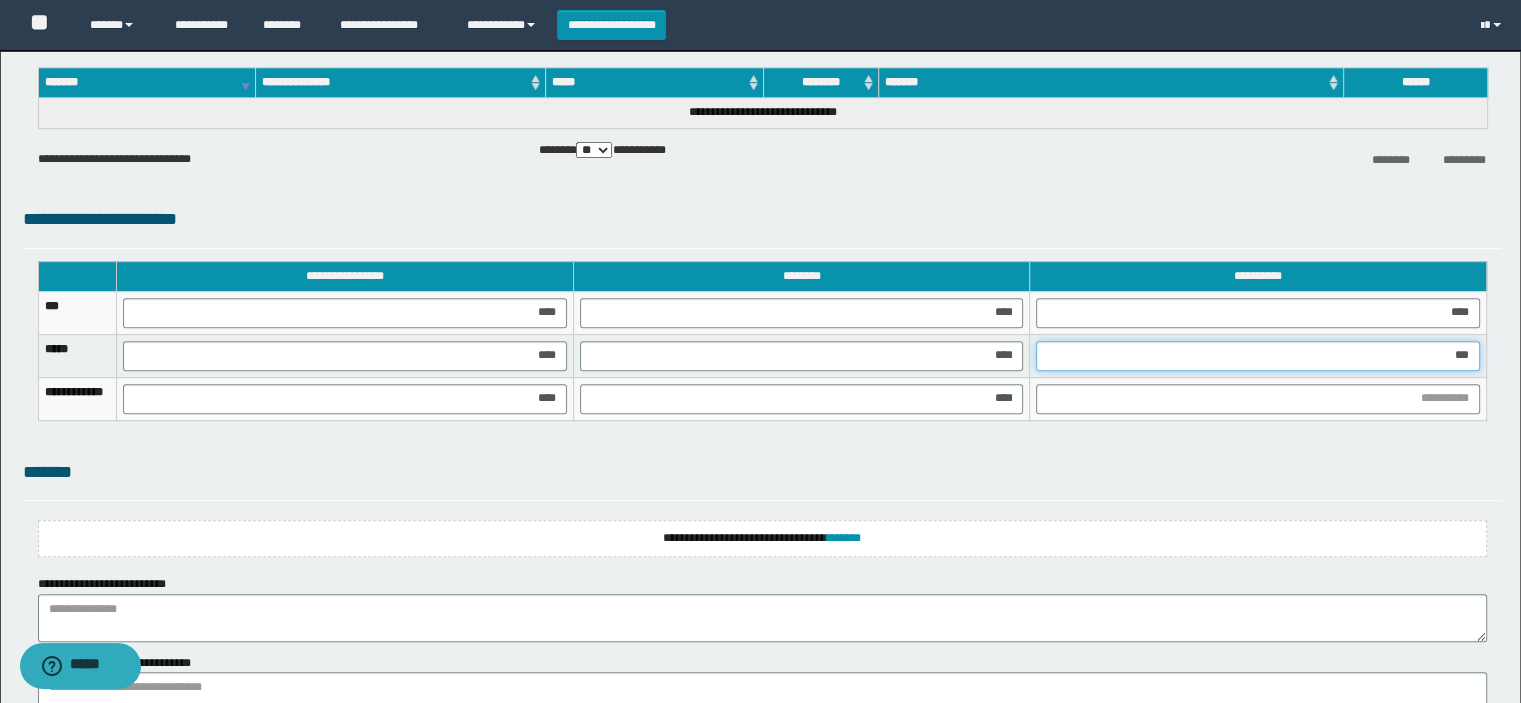 type on "****" 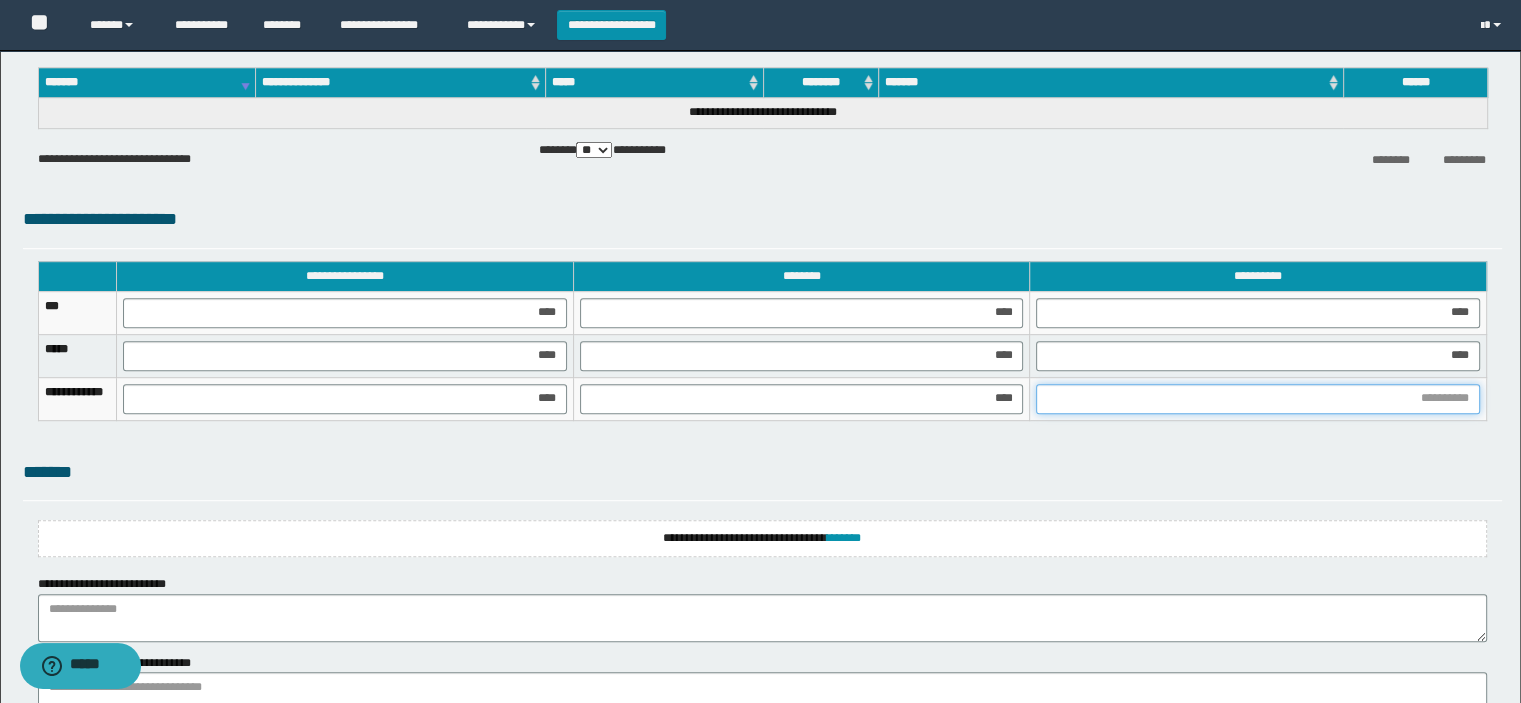 click at bounding box center [1258, 399] 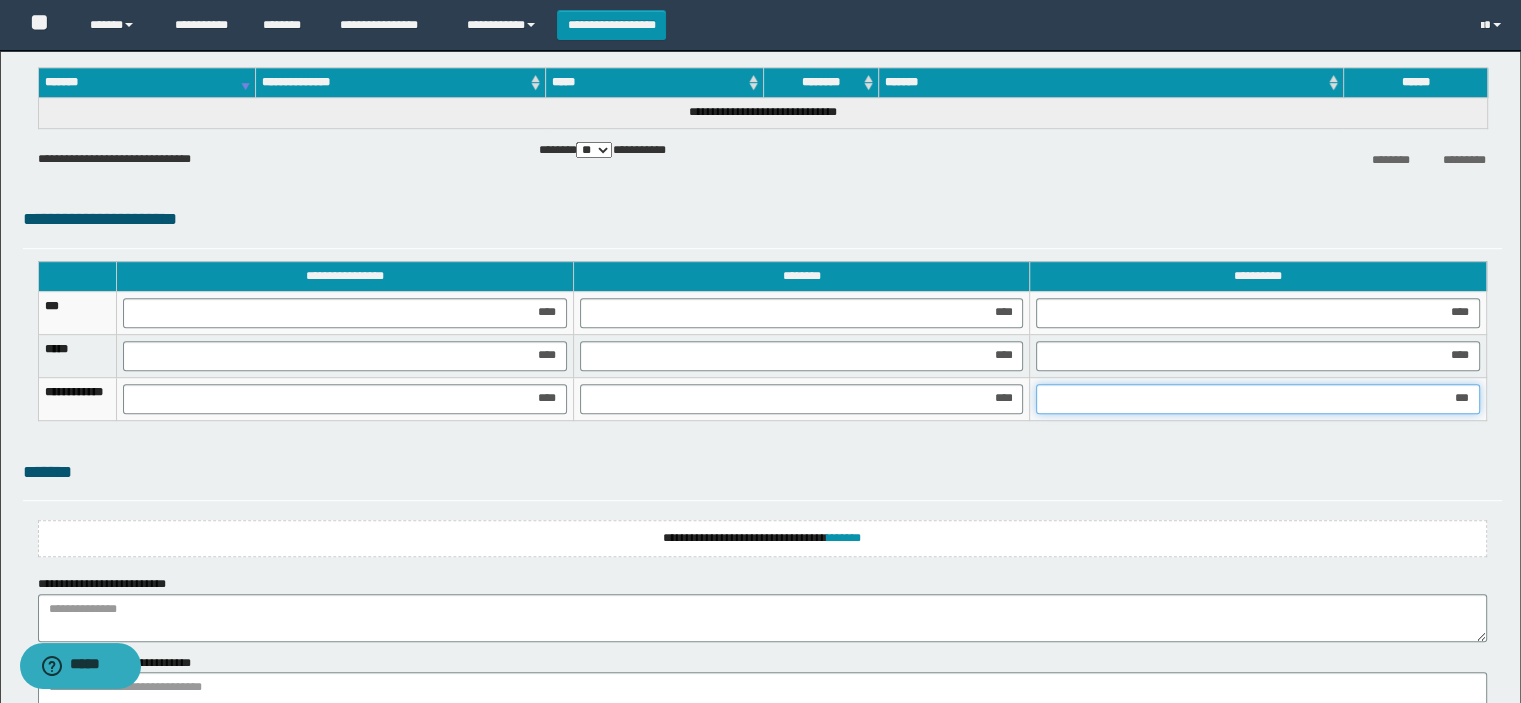 type on "****" 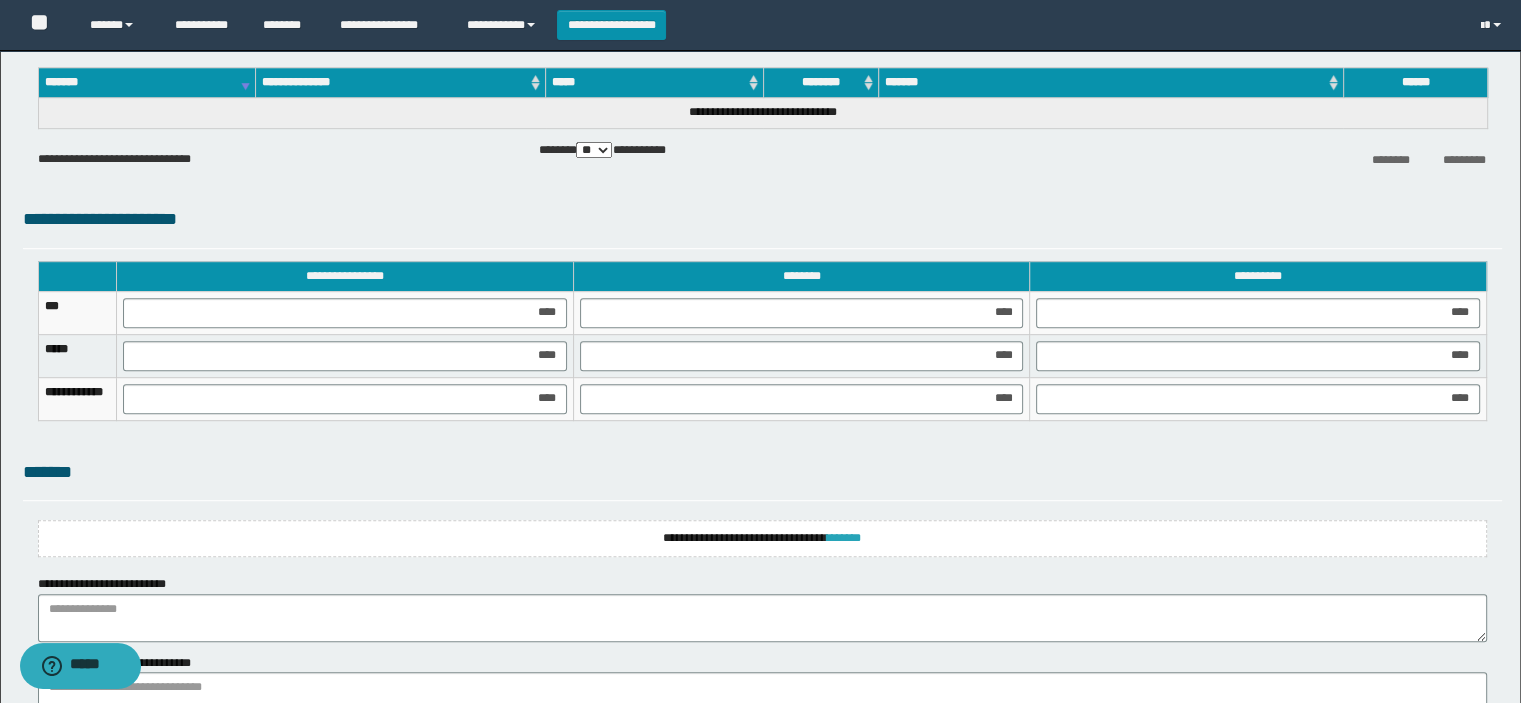 click on "*******" at bounding box center [844, 538] 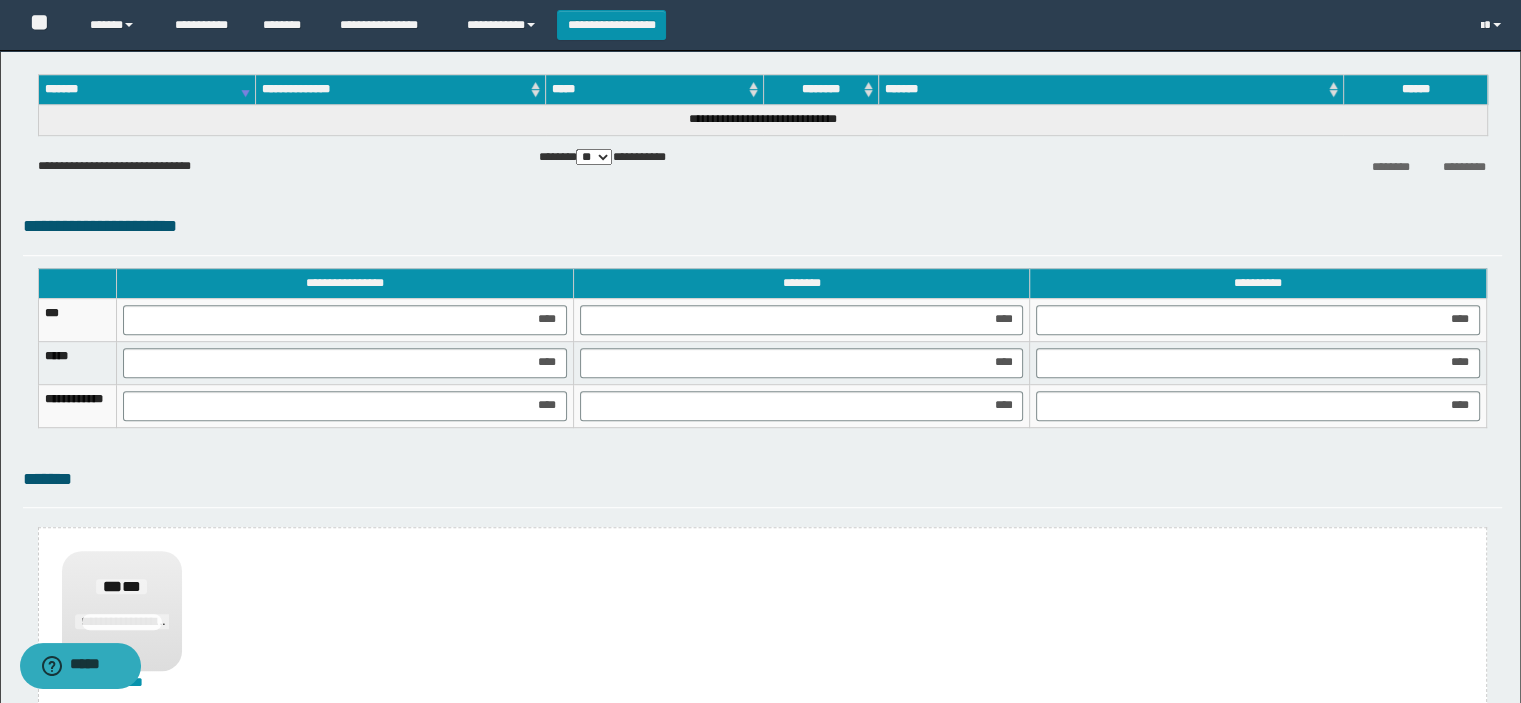 scroll, scrollTop: 1419, scrollLeft: 0, axis: vertical 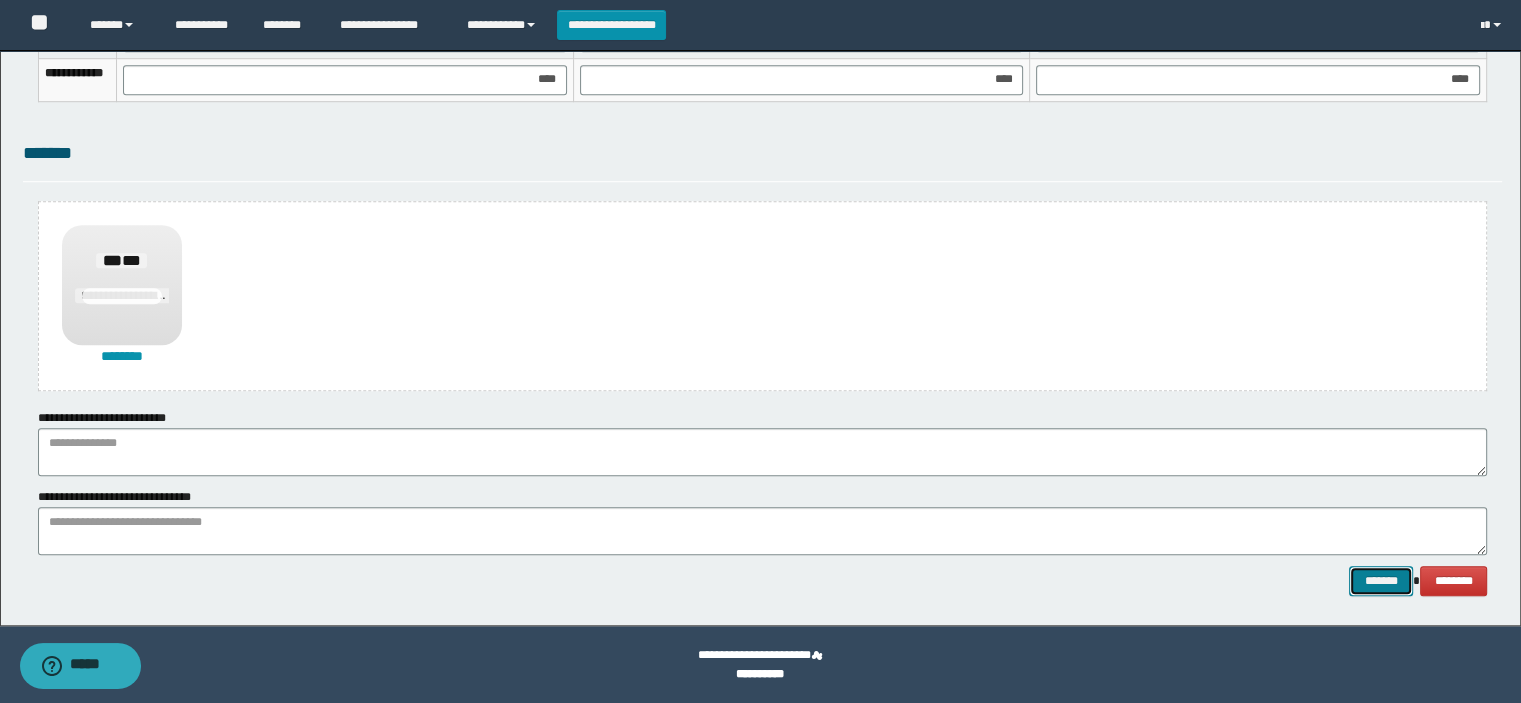click on "*******" at bounding box center (1381, 581) 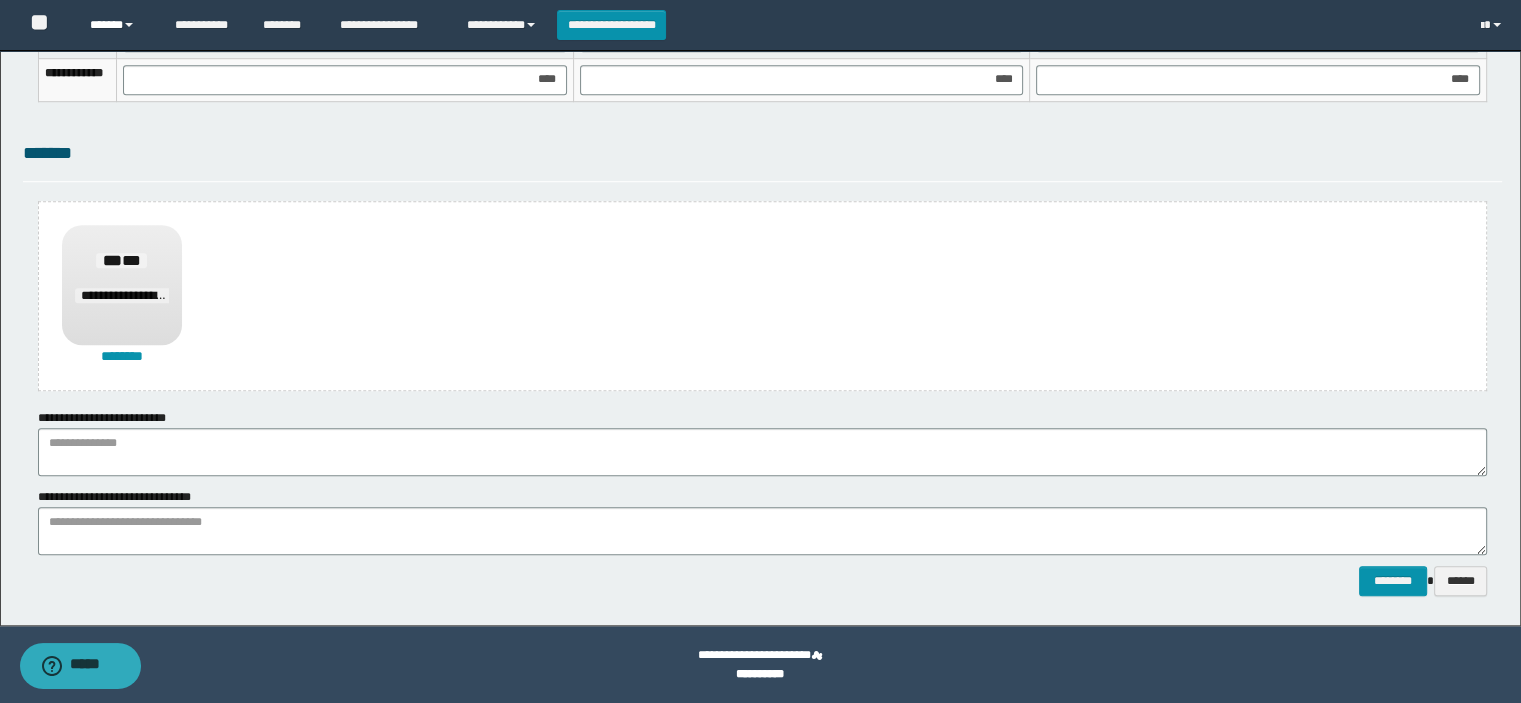 click on "******" at bounding box center (117, 25) 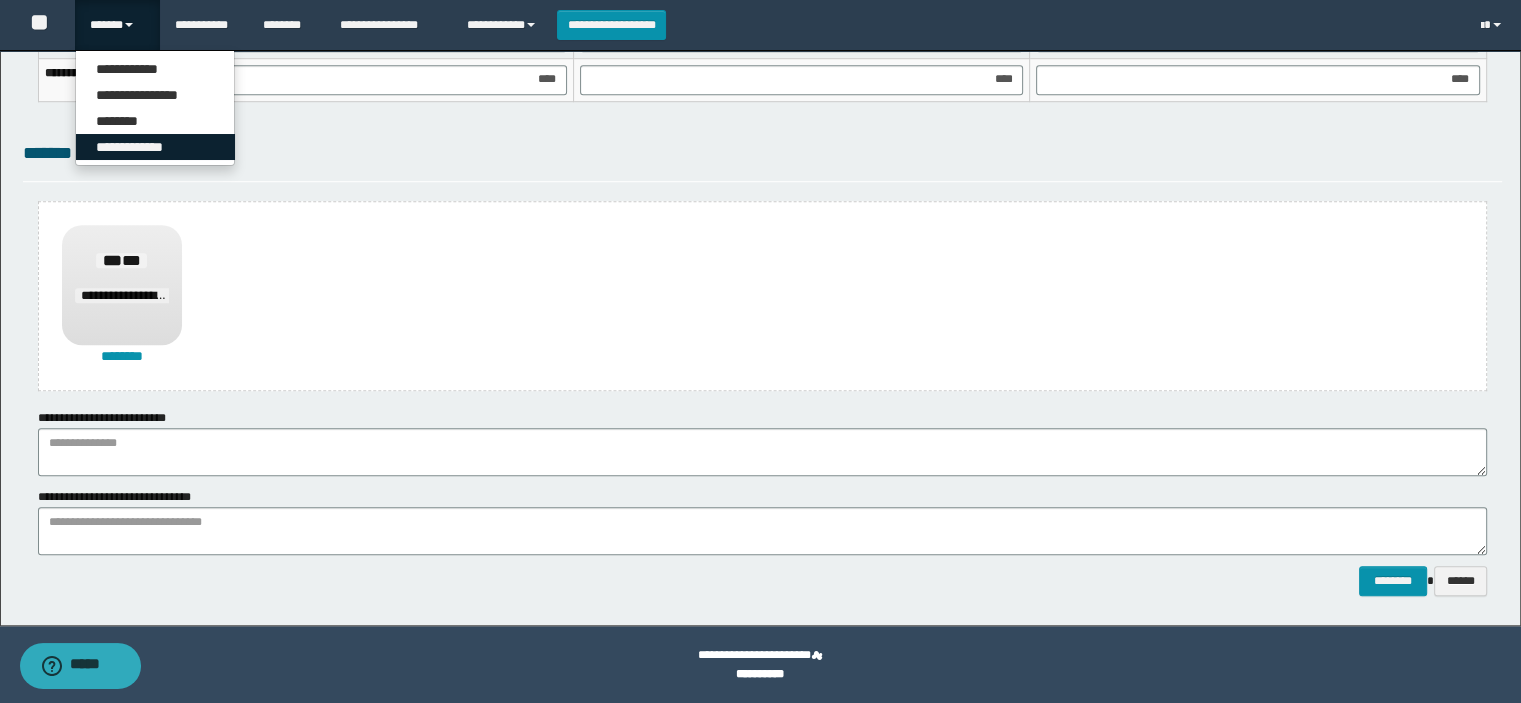 click on "**********" at bounding box center (155, 147) 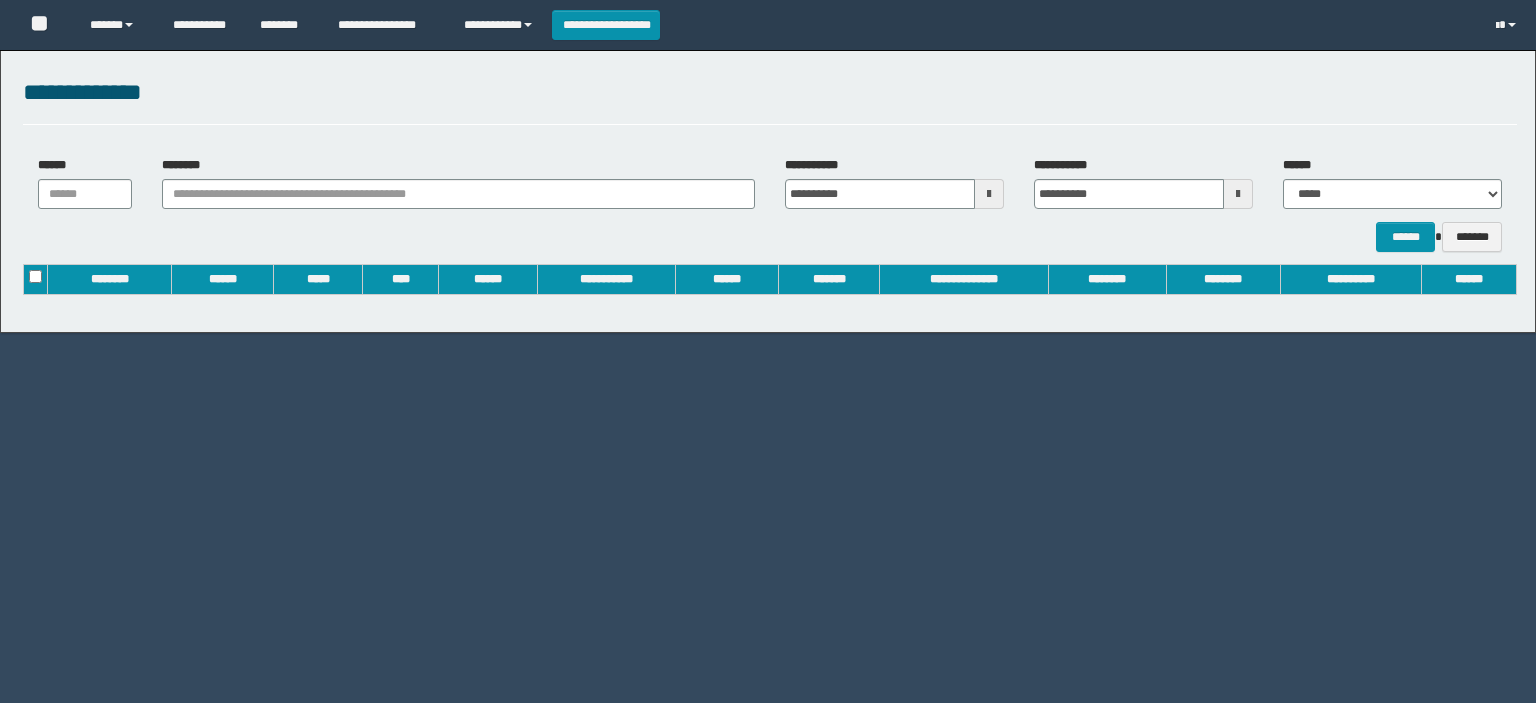 scroll, scrollTop: 0, scrollLeft: 0, axis: both 